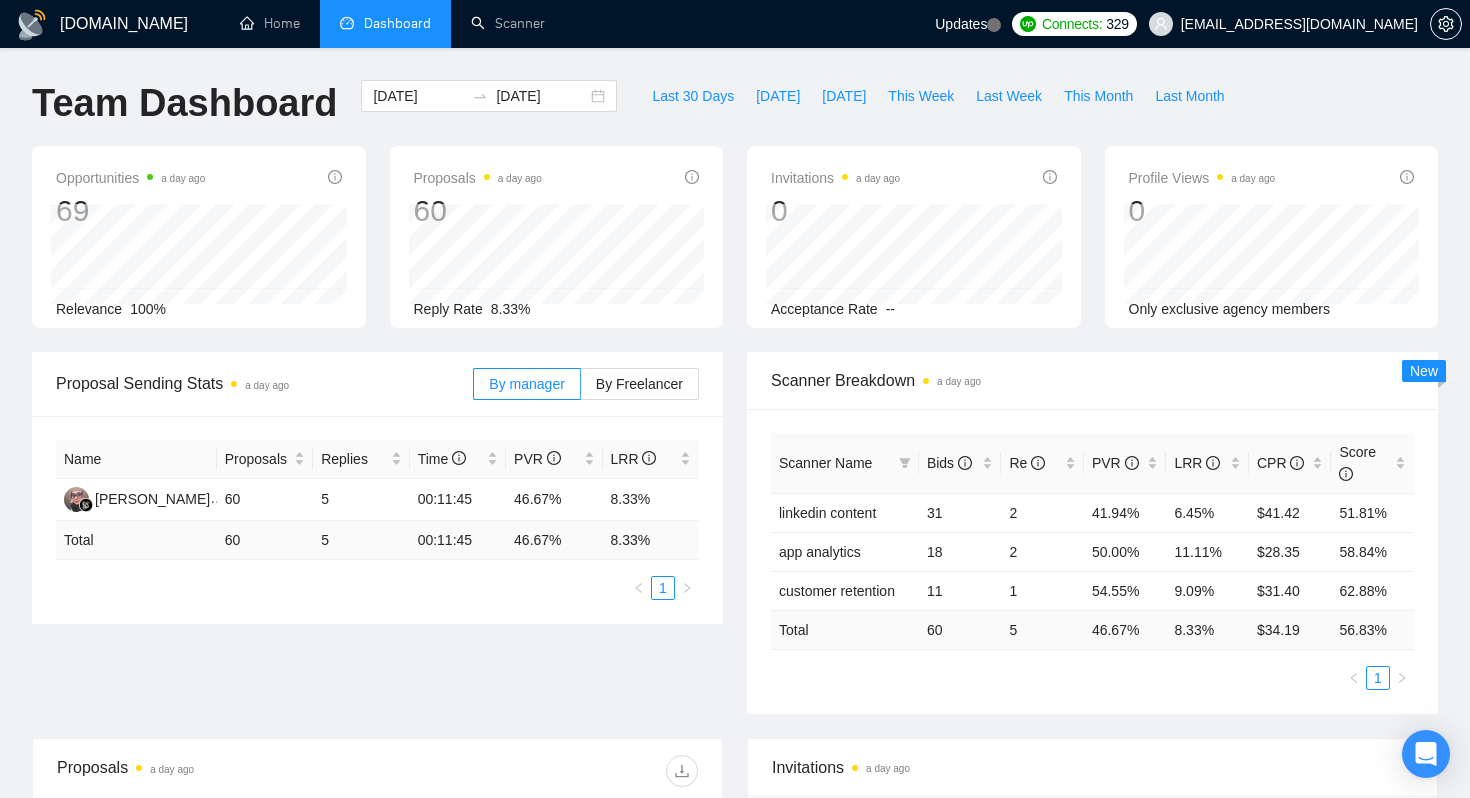 scroll, scrollTop: 0, scrollLeft: 0, axis: both 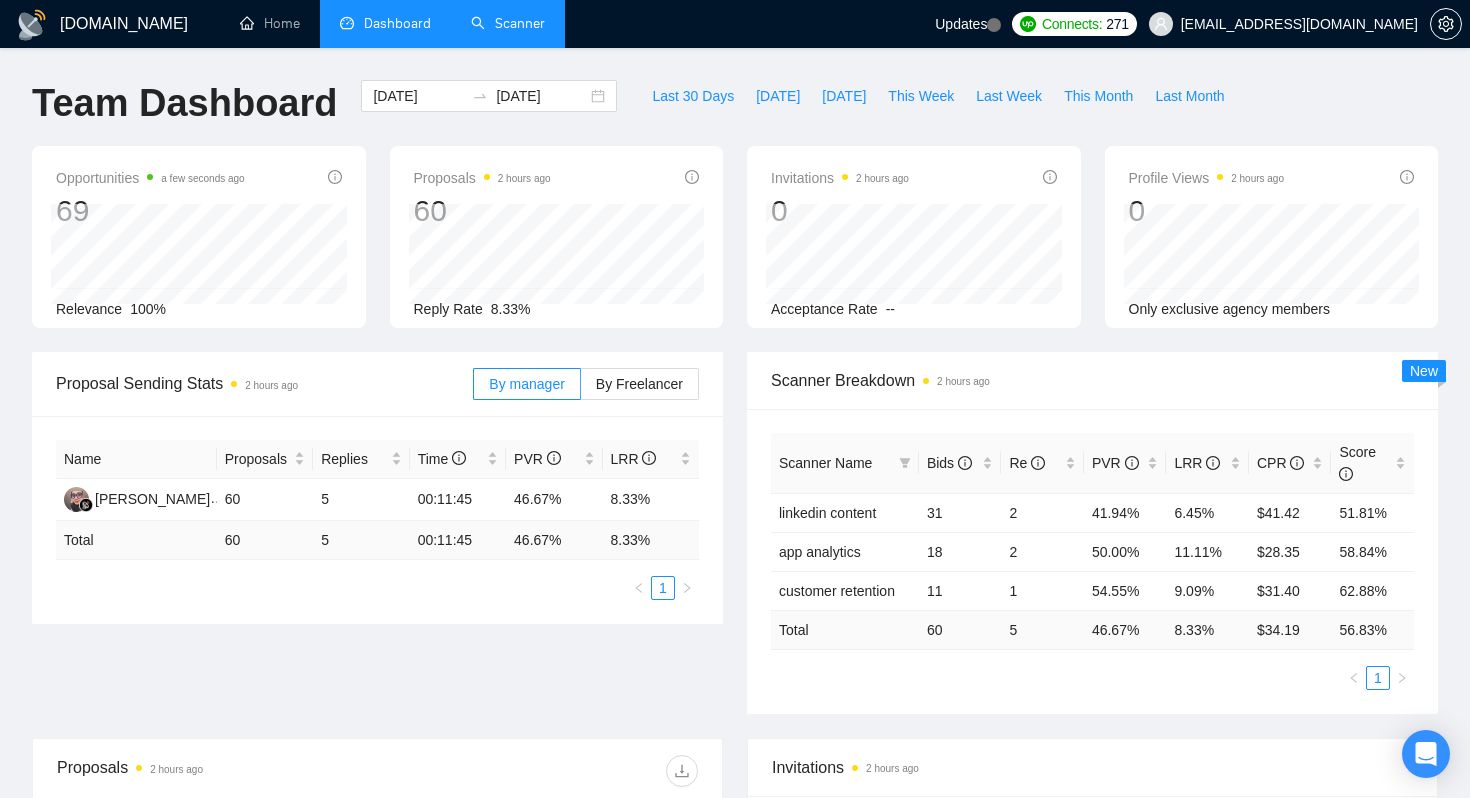 click on "Scanner" at bounding box center [508, 23] 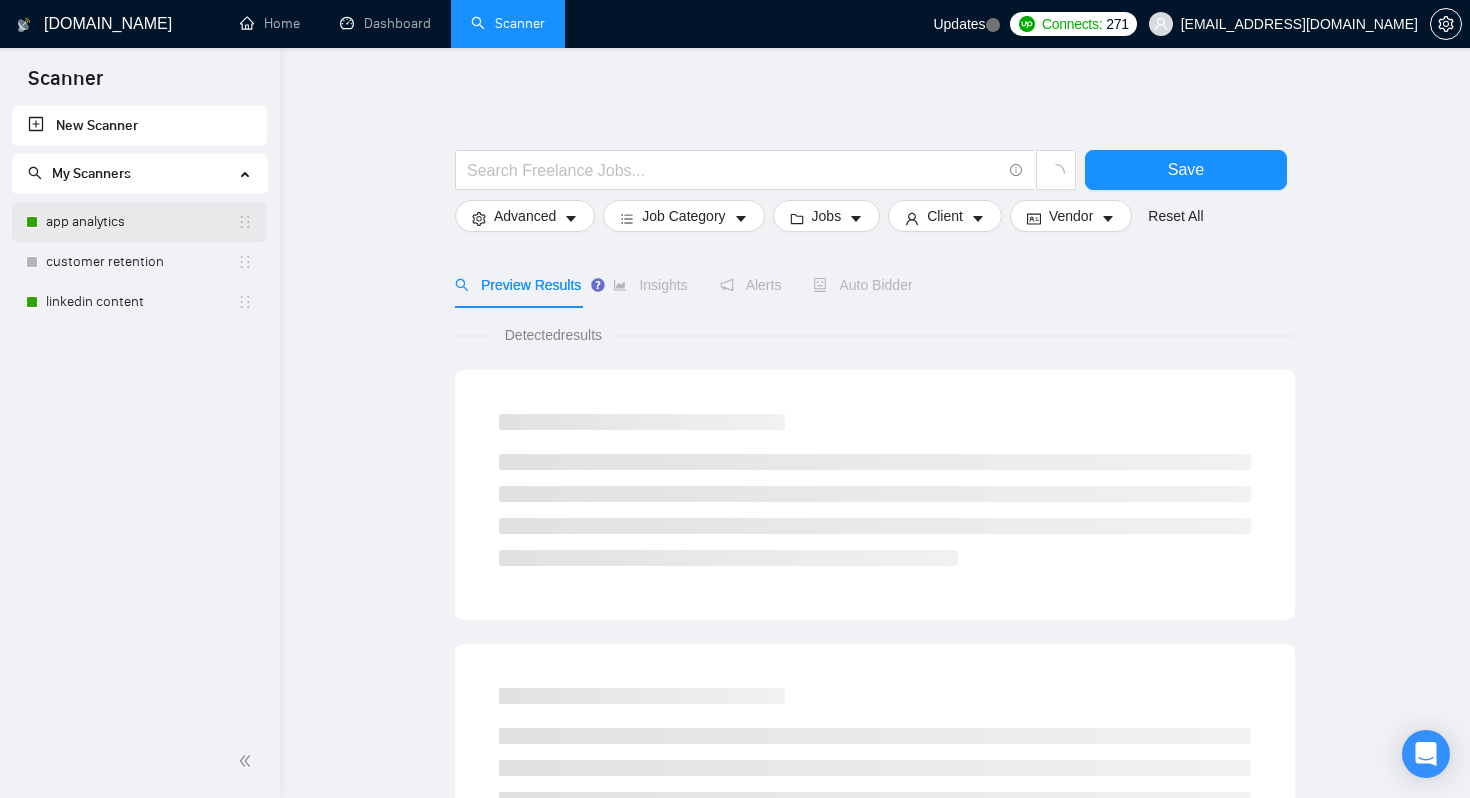 click on "app analytics" at bounding box center (141, 222) 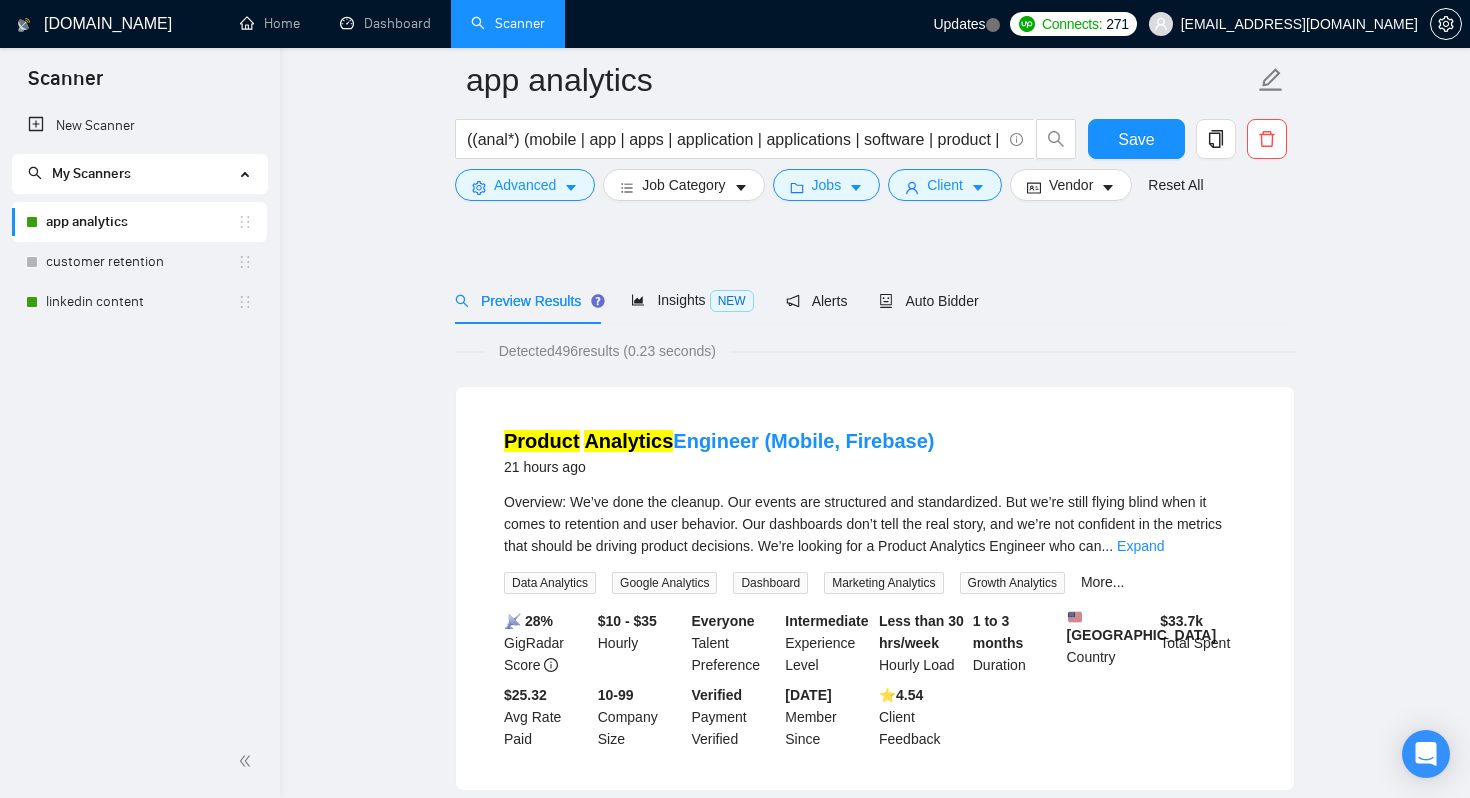 scroll, scrollTop: 0, scrollLeft: 0, axis: both 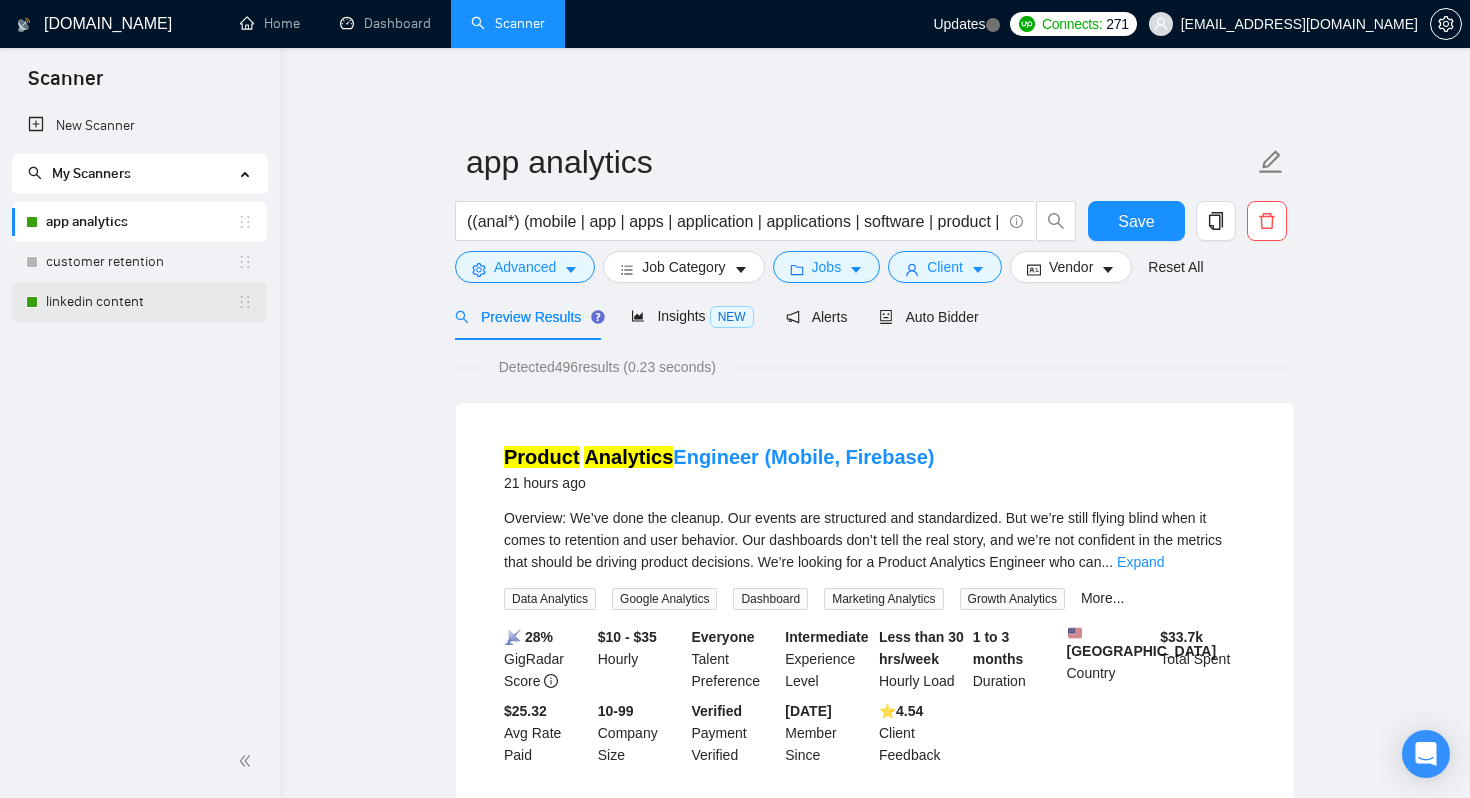 click on "linkedin content" at bounding box center [141, 302] 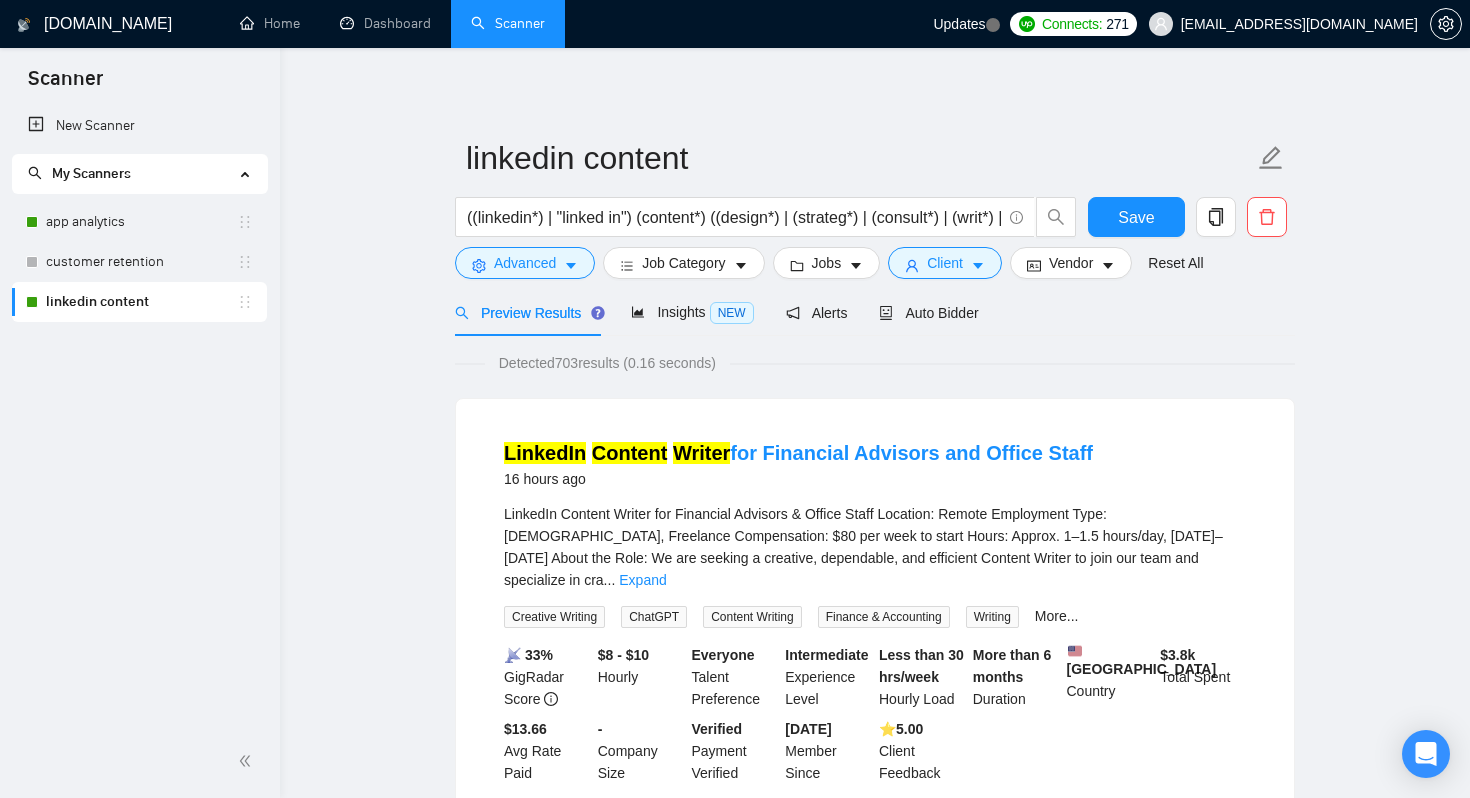 scroll, scrollTop: 0, scrollLeft: 0, axis: both 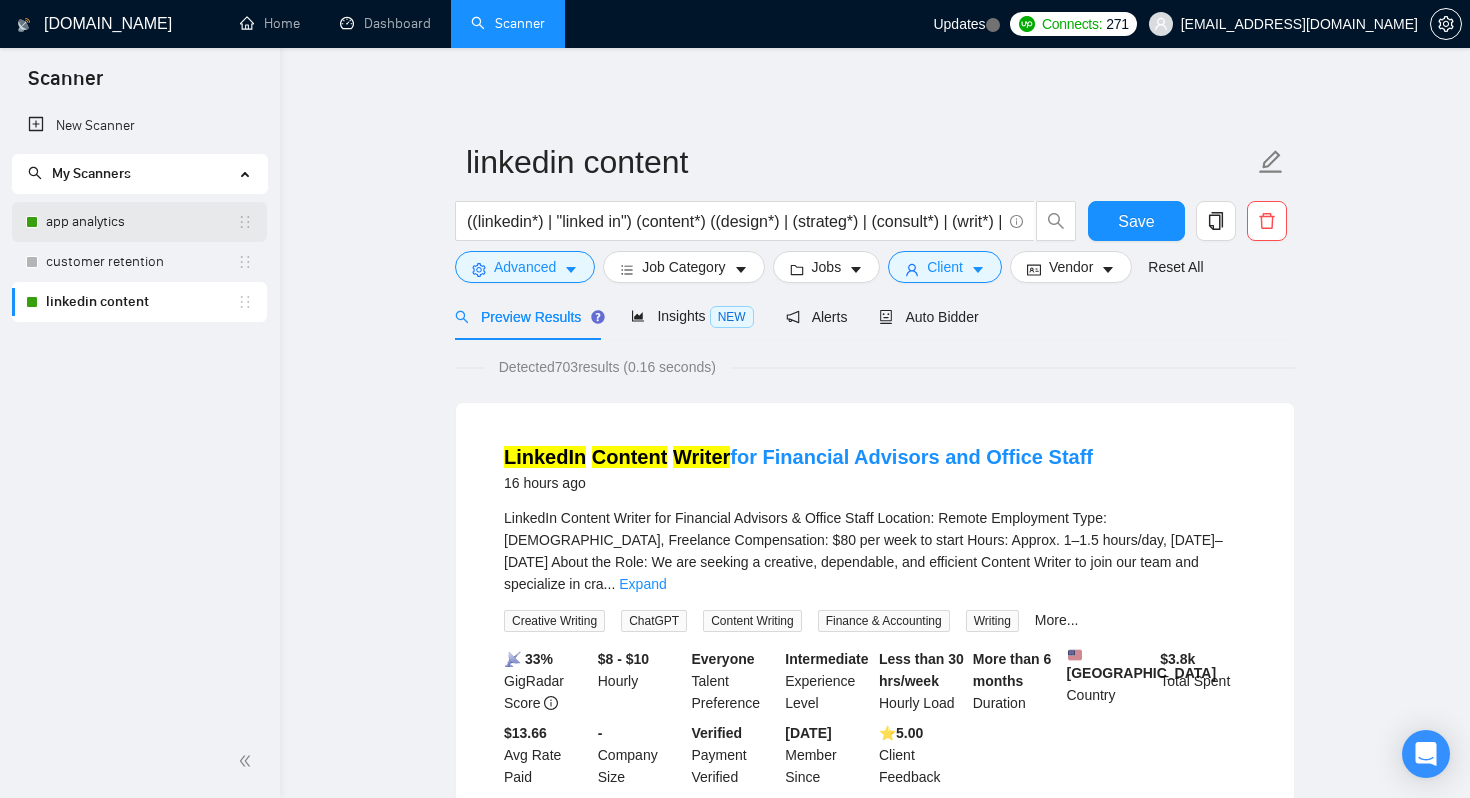 click on "app analytics" at bounding box center [141, 222] 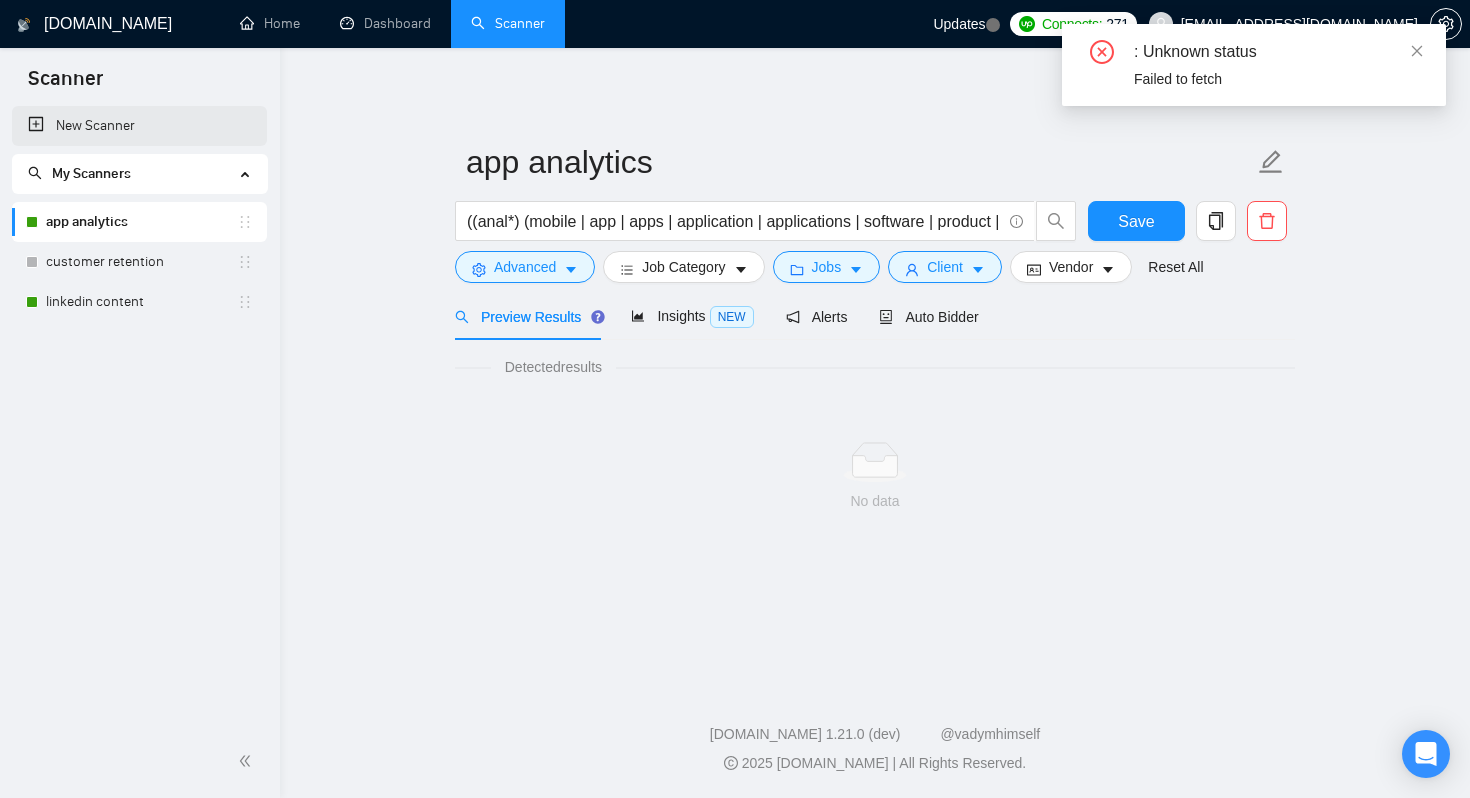 click on "New Scanner" at bounding box center (139, 126) 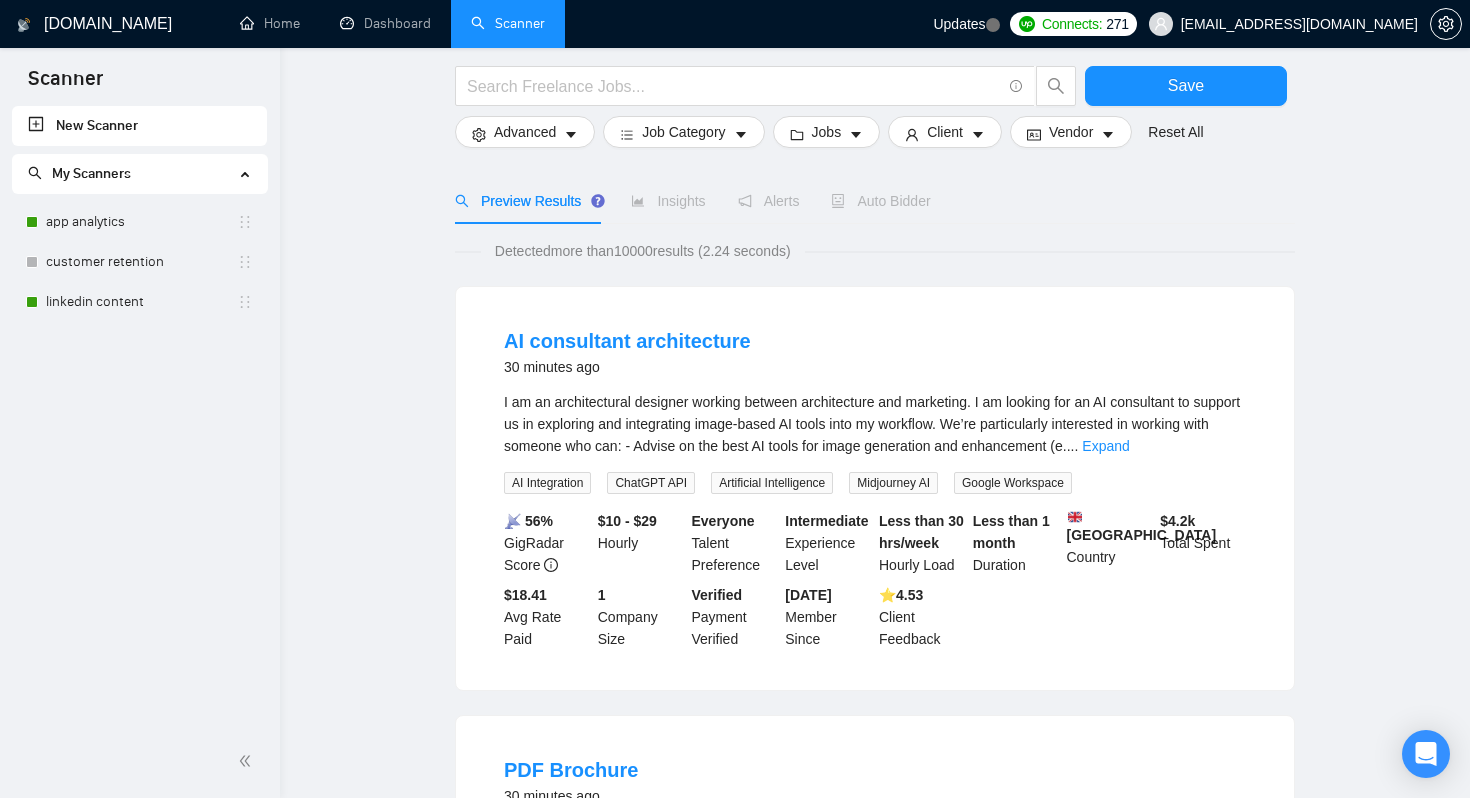 scroll, scrollTop: 118, scrollLeft: 0, axis: vertical 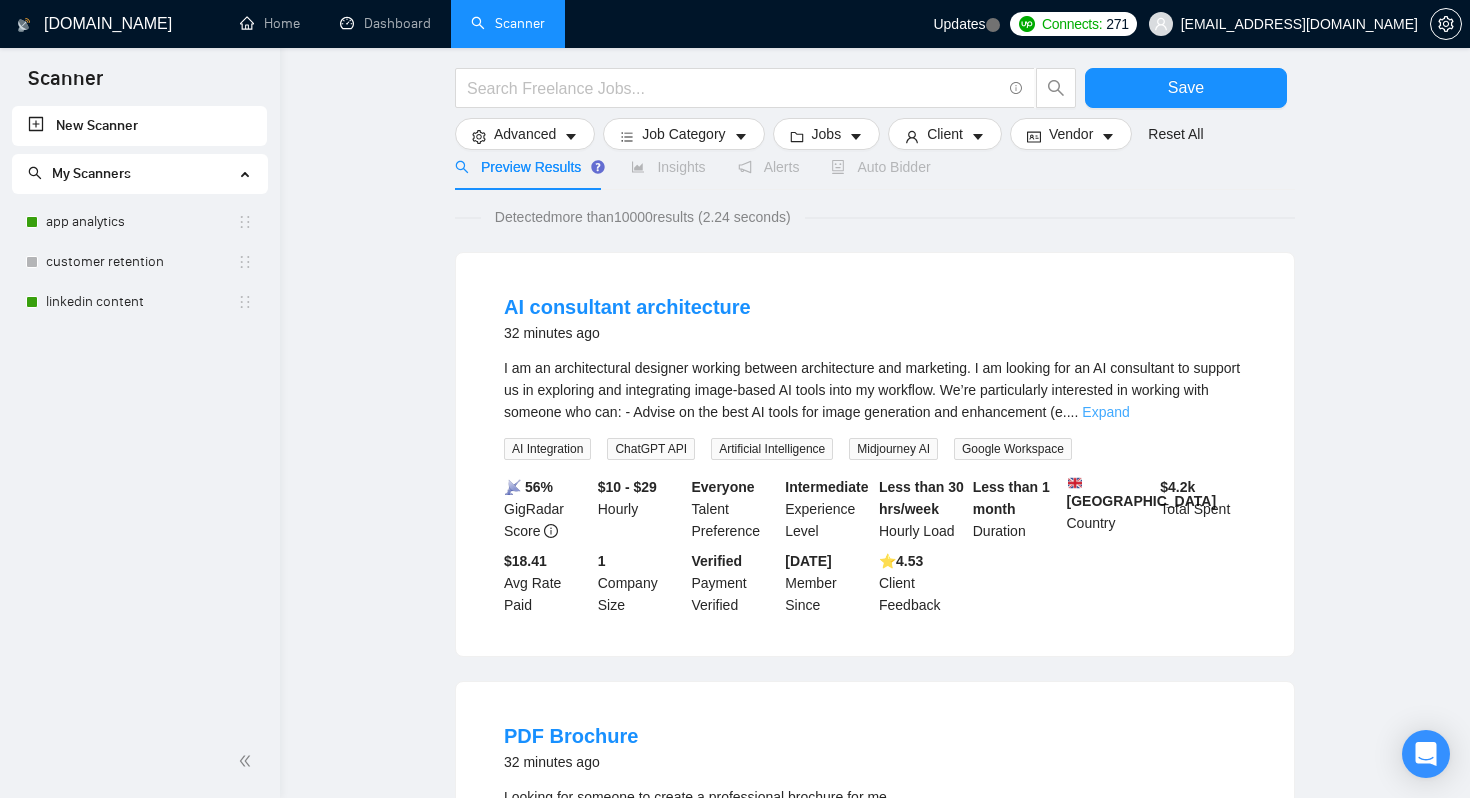 click on "Expand" at bounding box center (1105, 412) 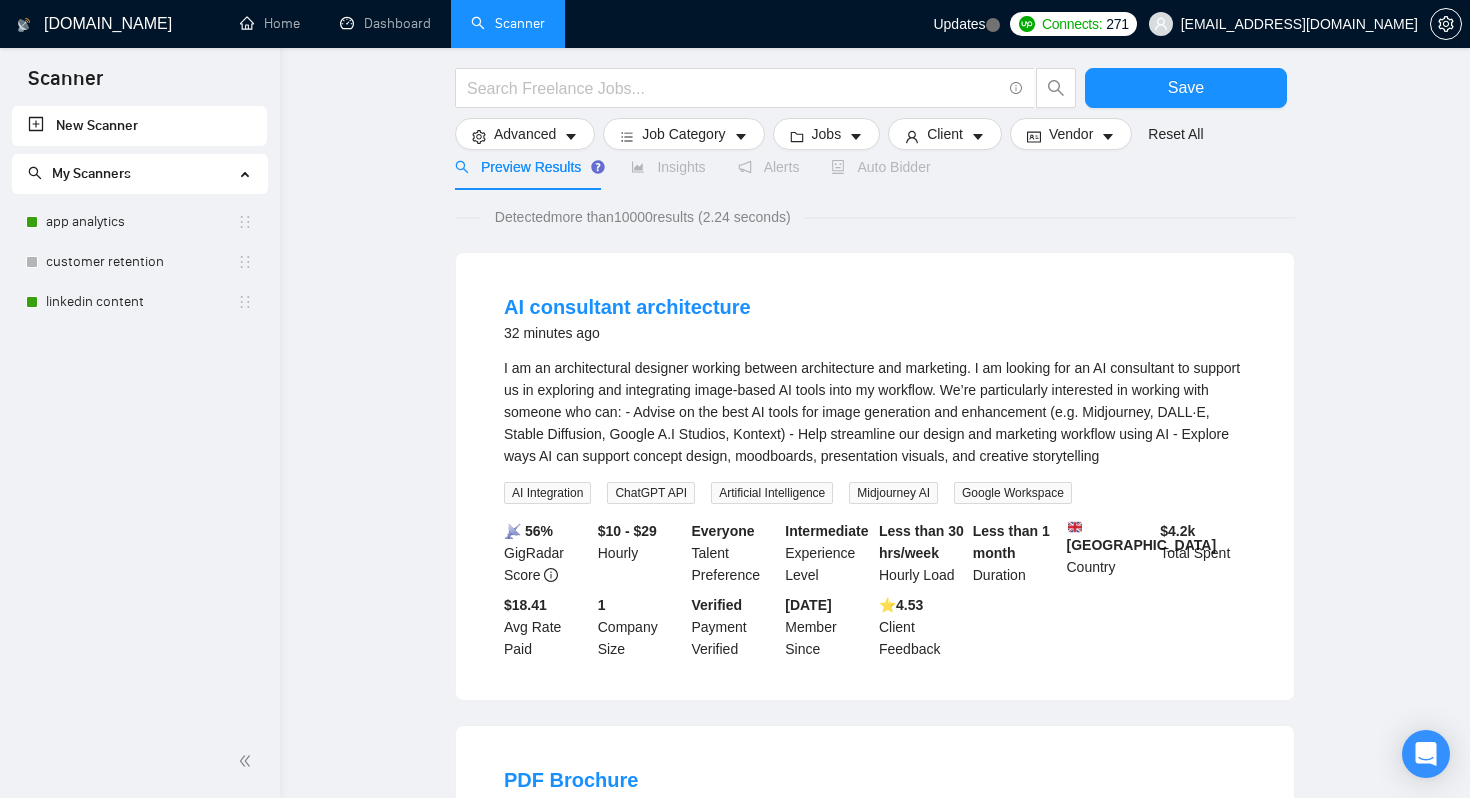 click on "Save Advanced   Job Category   Jobs   Client   Vendor   Reset All Preview Results Insights Alerts Auto Bidder Detected  more than   10000  results   (2.24 seconds) AI consultant architecture 32 minutes ago I am an architectural designer working between architecture and marketing. I am looking for an AI consultant to support us in exploring and integrating image-based AI tools into my workflow.
We’re particularly interested in working with someone who can:
- Advise on the best AI tools for image generation and enhancement (e.g. Midjourney, DALL·E, Stable Diffusion, Google A.I Studios, Kontext)
- Help streamline our design and marketing workflow using AI
- Explore ways AI can support concept design, moodboards, presentation visuals, and creative storytelling AI Integration ChatGPT API Artificial Intelligence Midjourney AI Google Workspace 📡   56% GigRadar Score   $10 - $29 Hourly Everyone Talent Preference Intermediate Experience Level Less than 30 hrs/week Hourly Load Less than 1 month Duration   $ 1" at bounding box center (875, 1180) 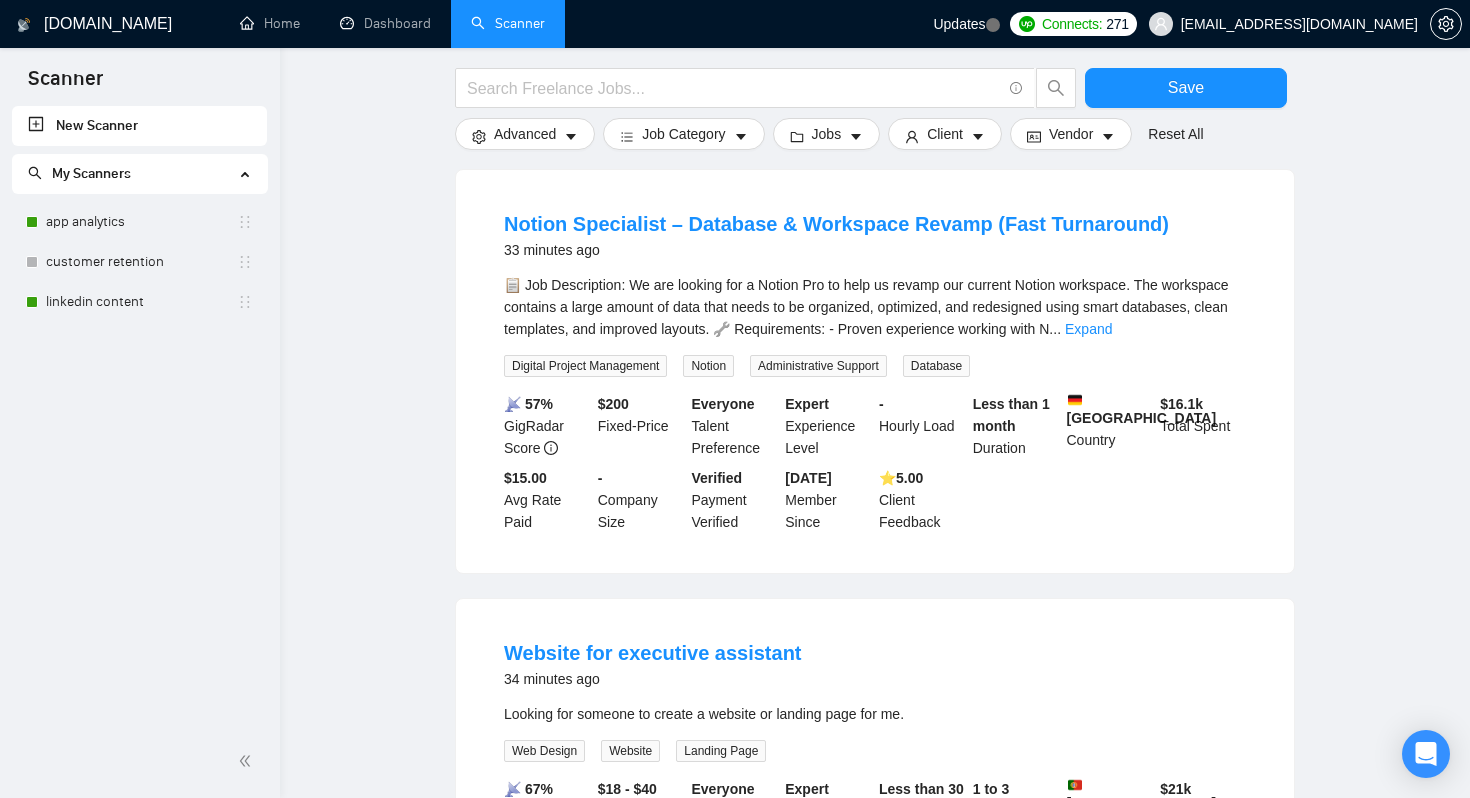 scroll, scrollTop: 1509, scrollLeft: 0, axis: vertical 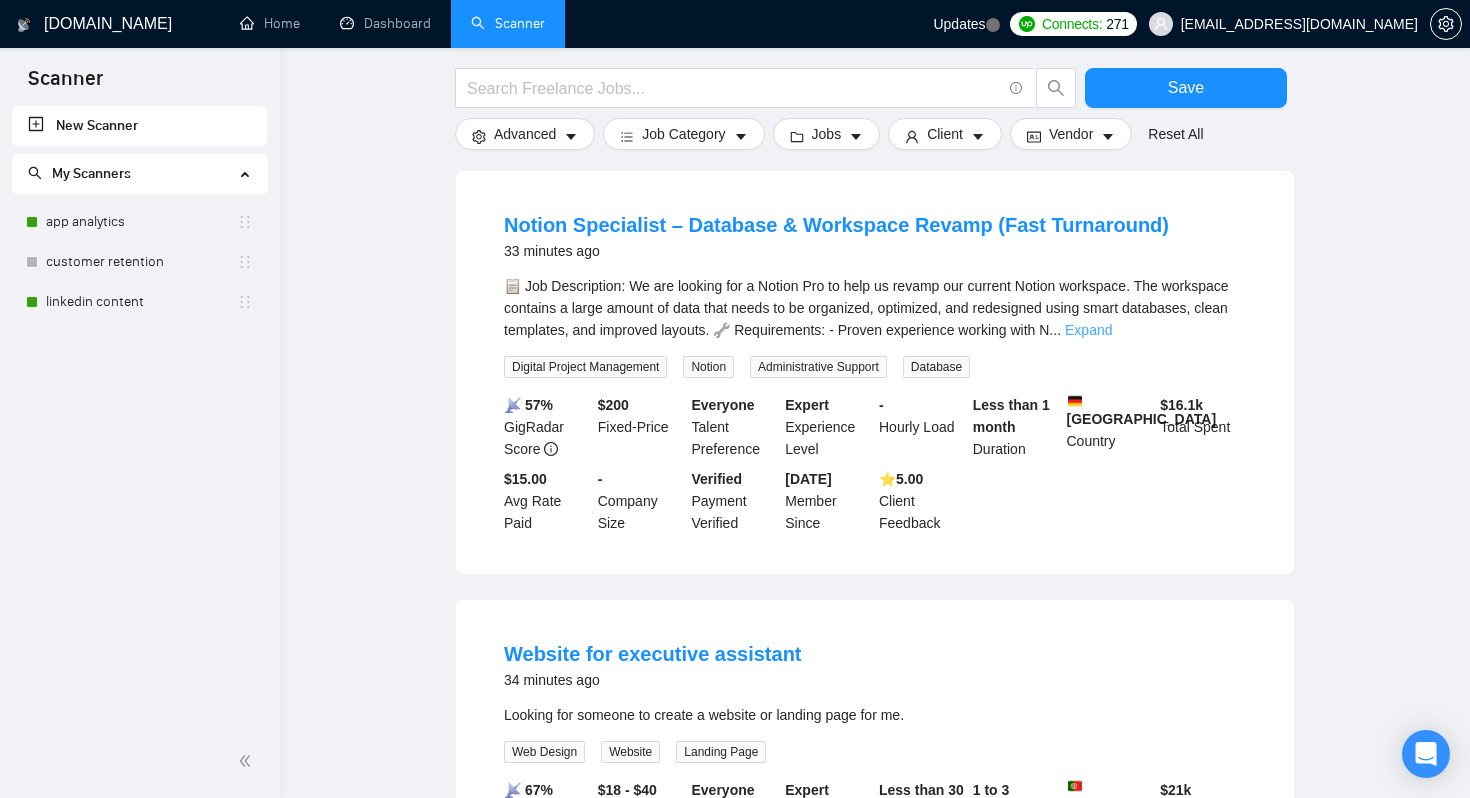 click on "Expand" at bounding box center [1088, 330] 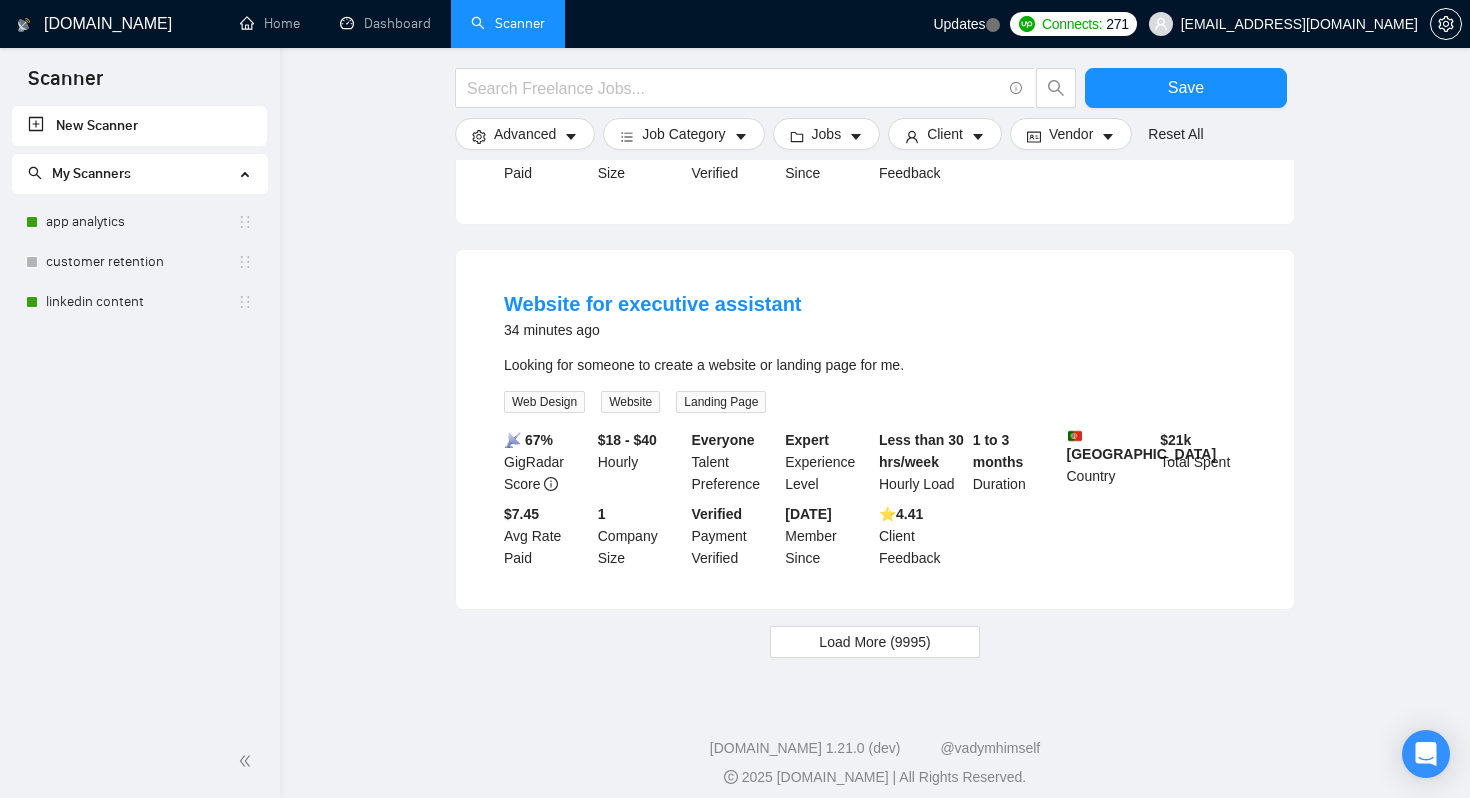 scroll, scrollTop: 2104, scrollLeft: 0, axis: vertical 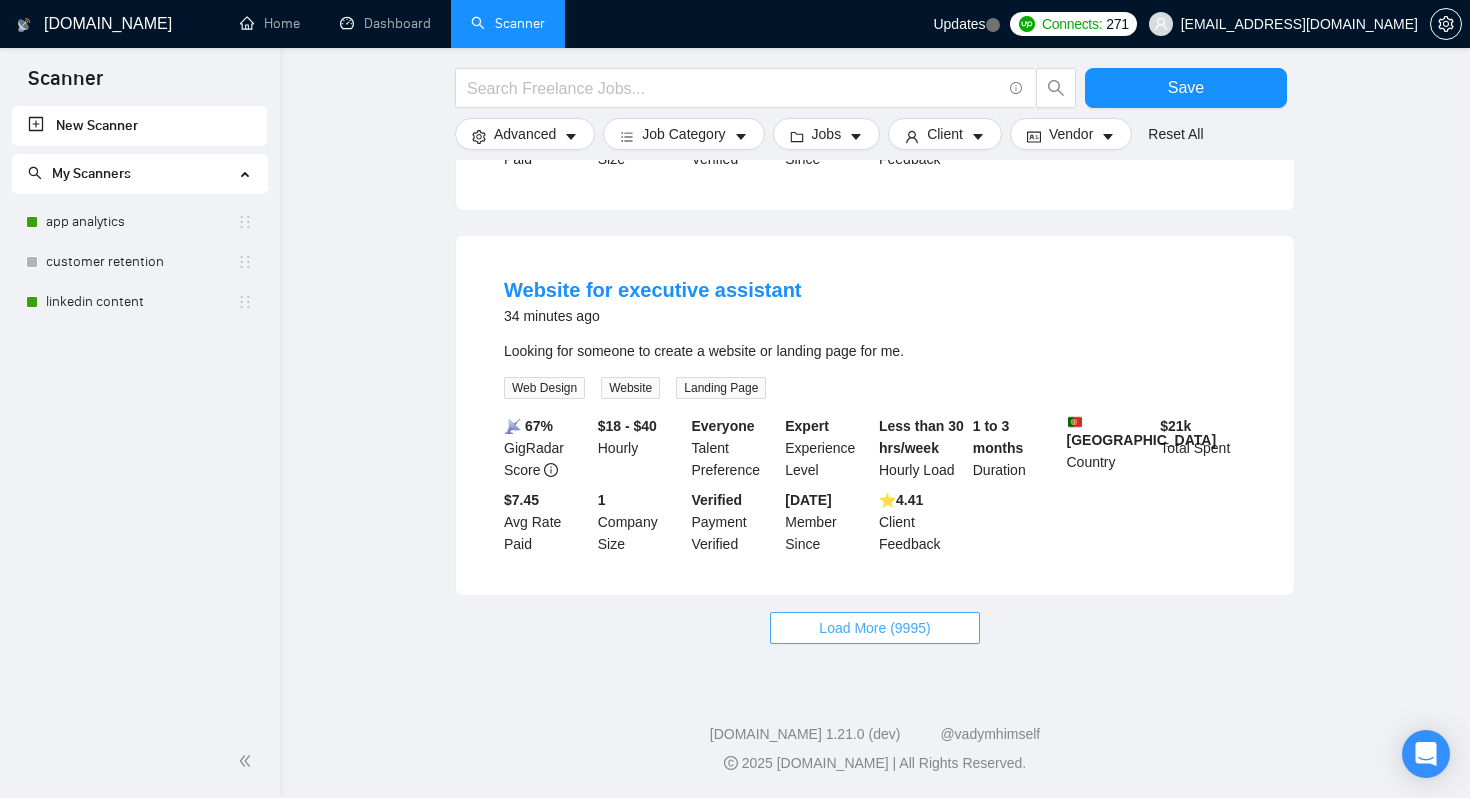 click on "Load More (9995)" at bounding box center (874, 628) 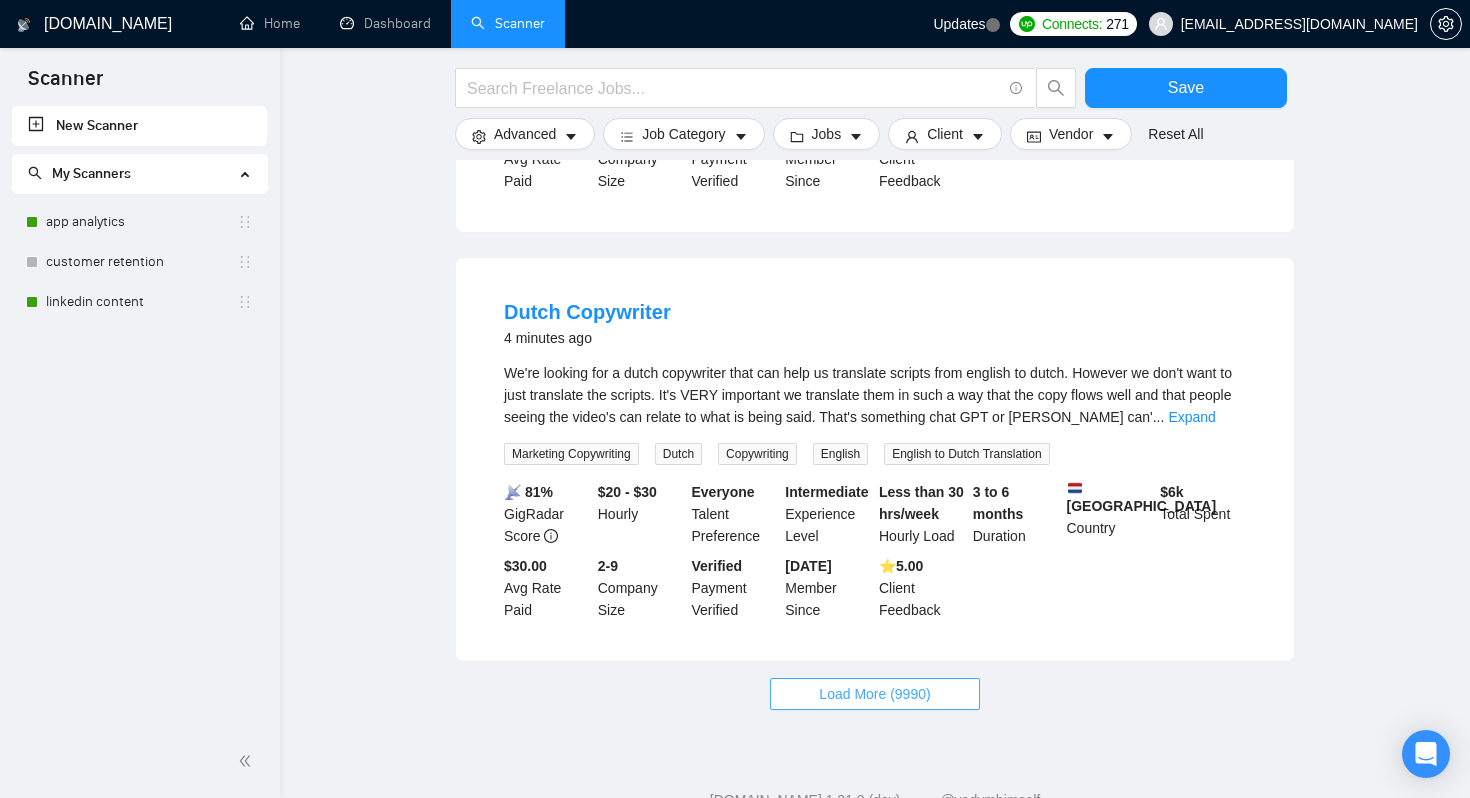 scroll, scrollTop: 4253, scrollLeft: 0, axis: vertical 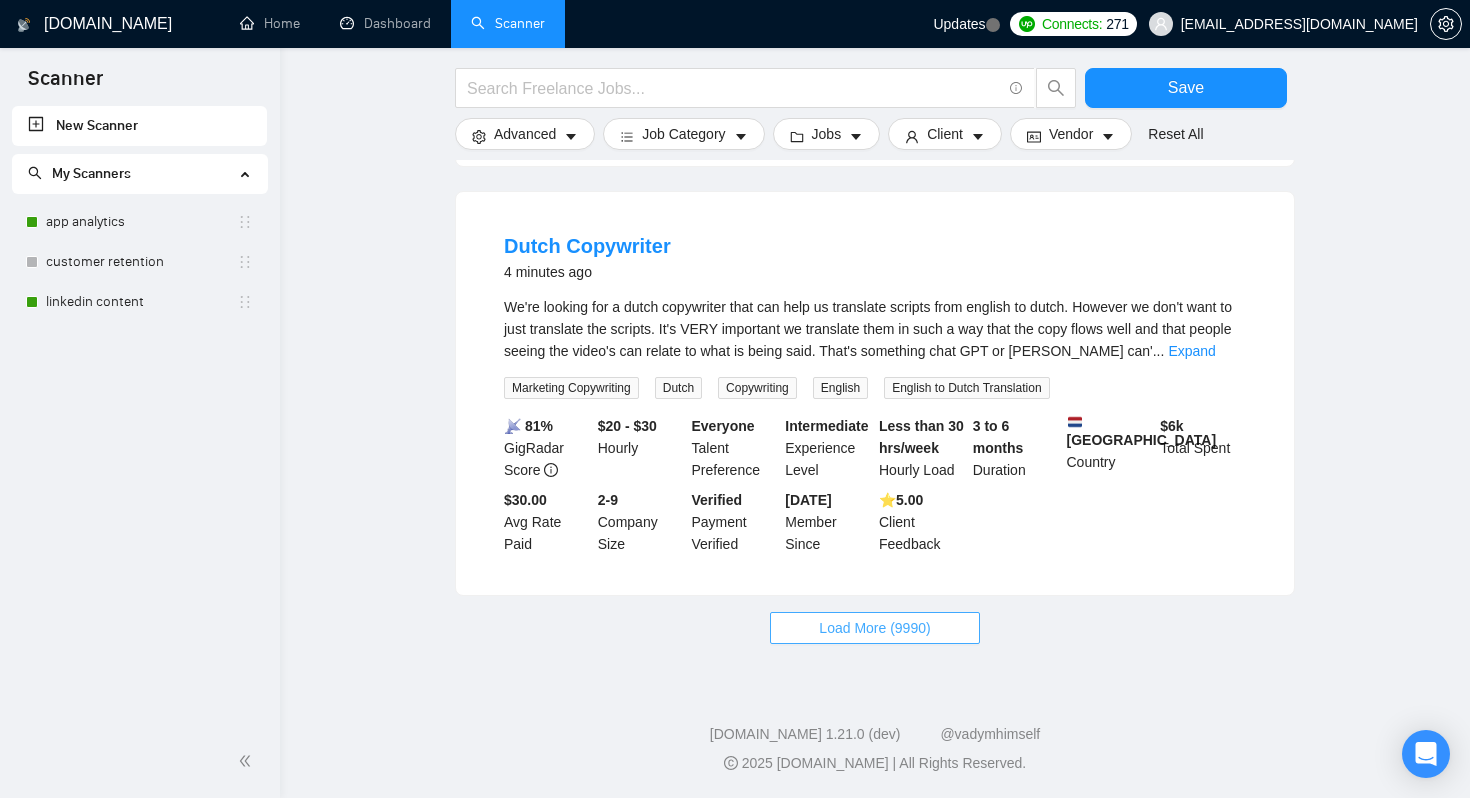 click on "Load More (9990)" at bounding box center [874, 628] 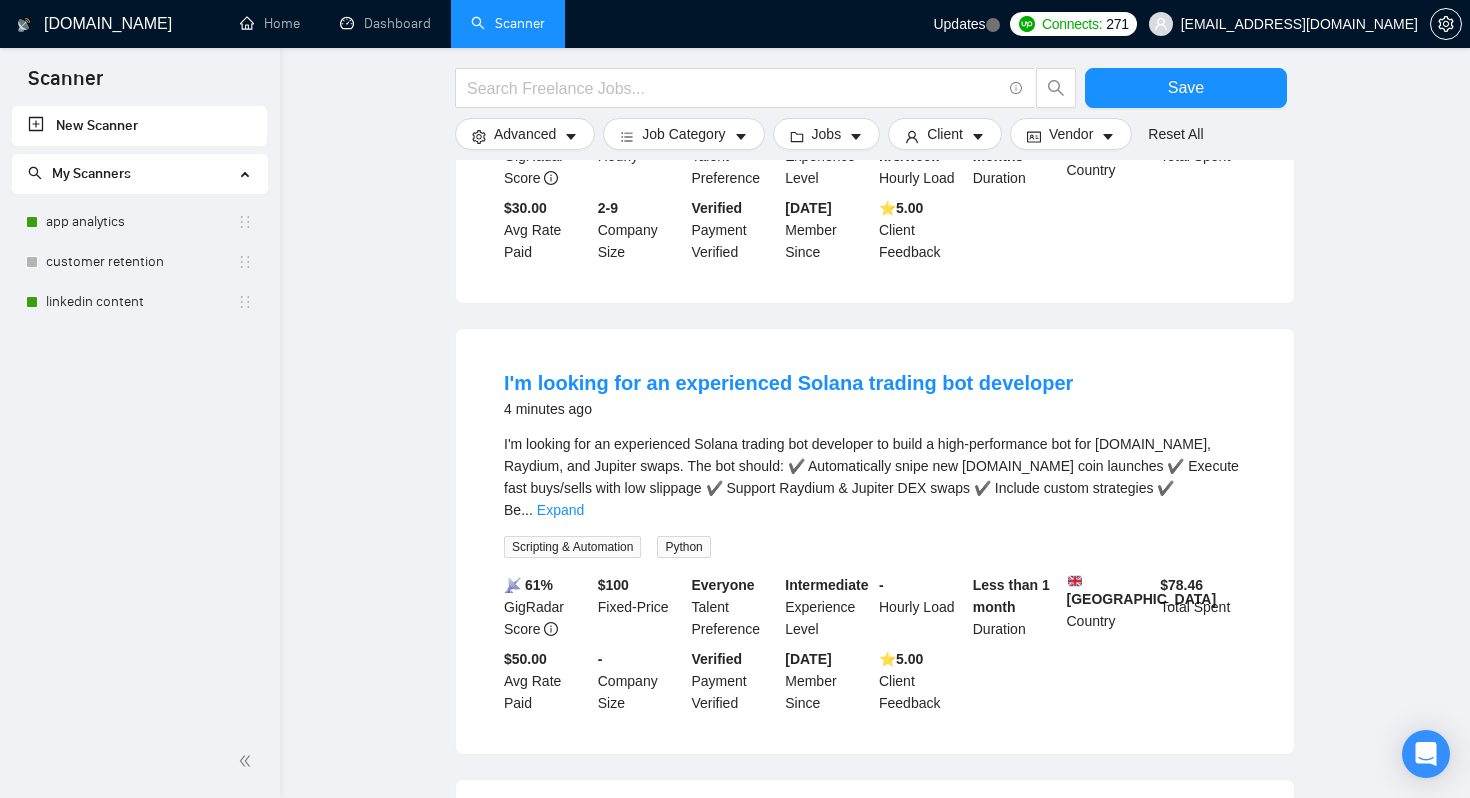 scroll, scrollTop: 4542, scrollLeft: 0, axis: vertical 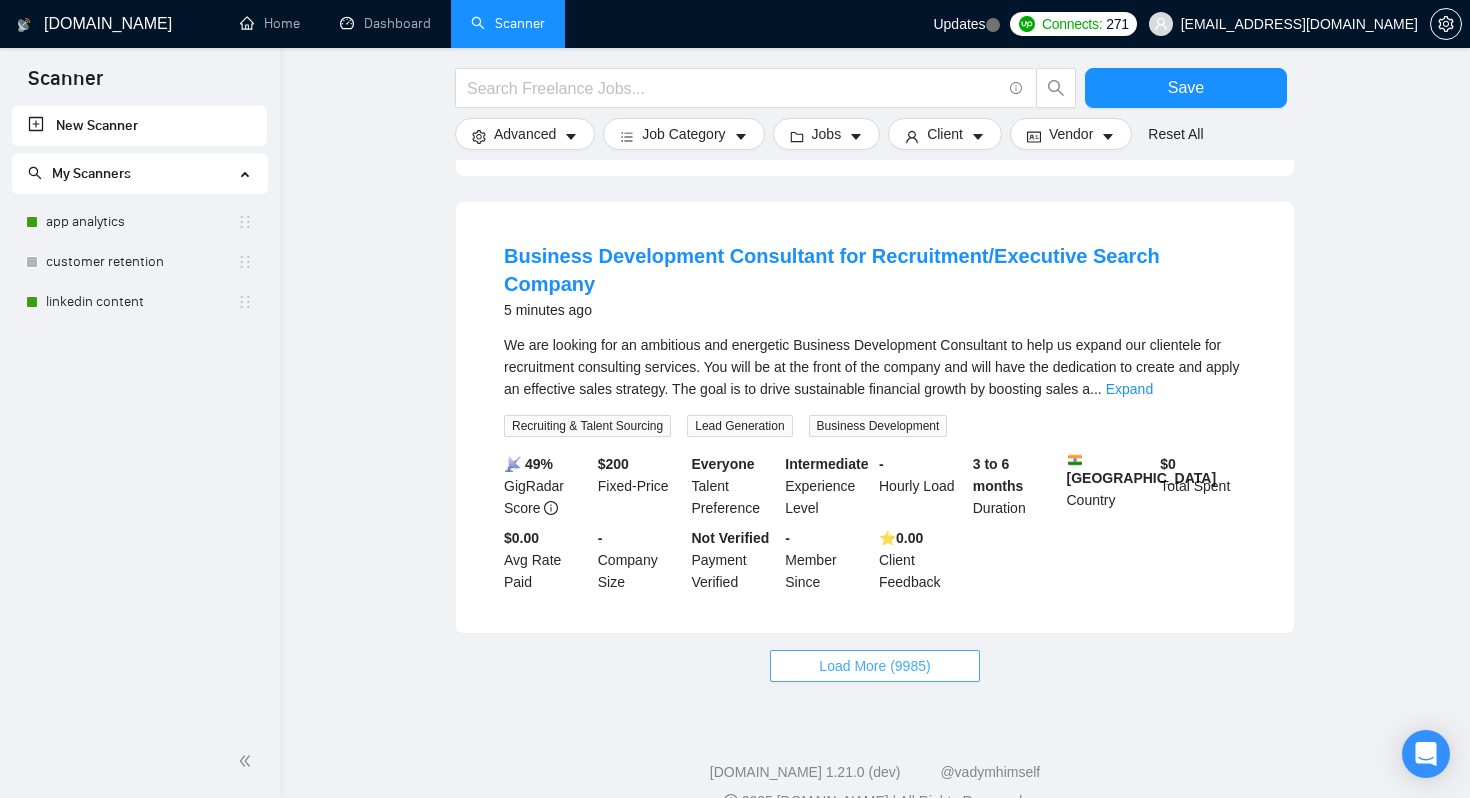 click on "Load More (9985)" at bounding box center [874, 666] 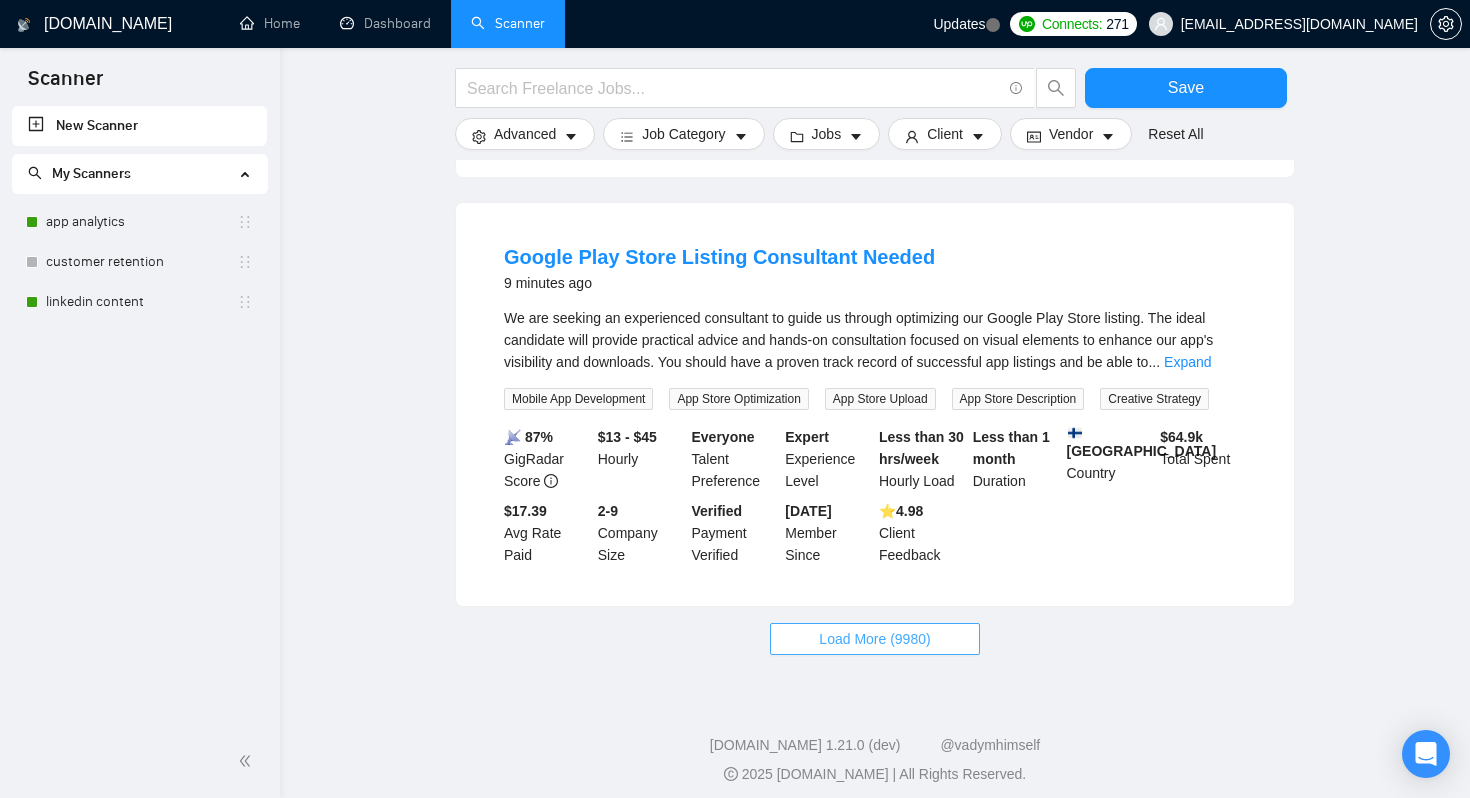 scroll, scrollTop: 8684, scrollLeft: 0, axis: vertical 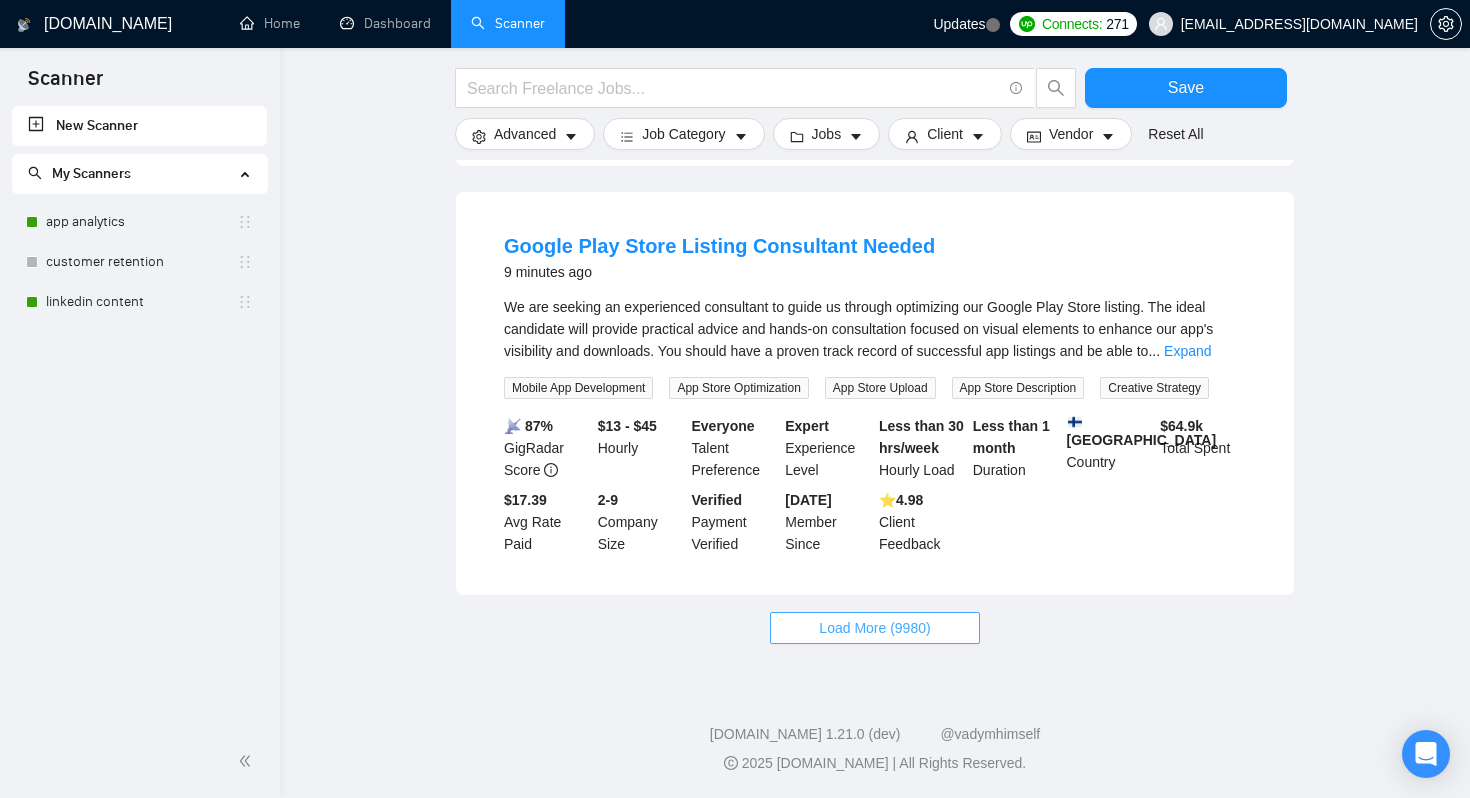 click on "Load More (9980)" at bounding box center (874, 628) 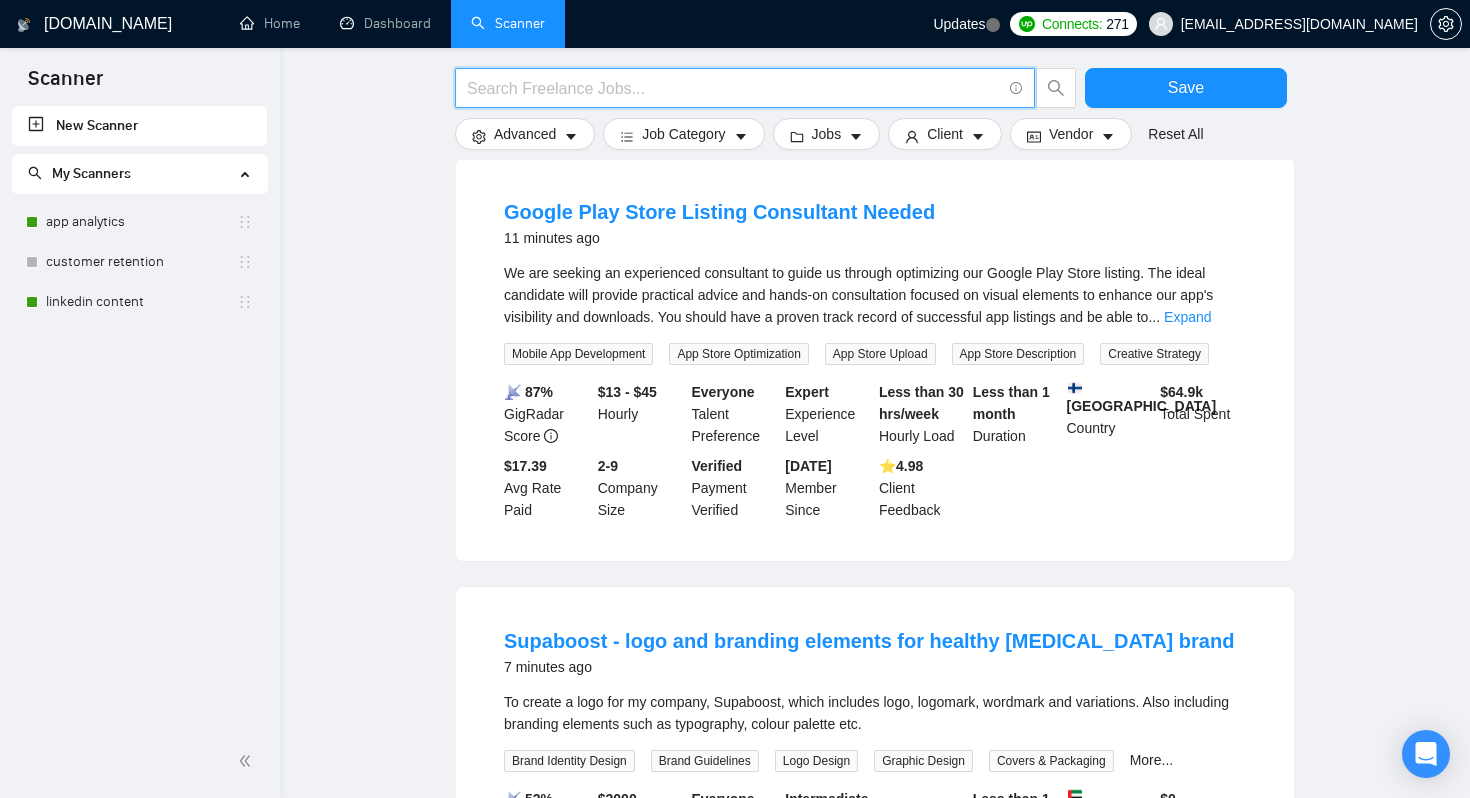 click at bounding box center [734, 88] 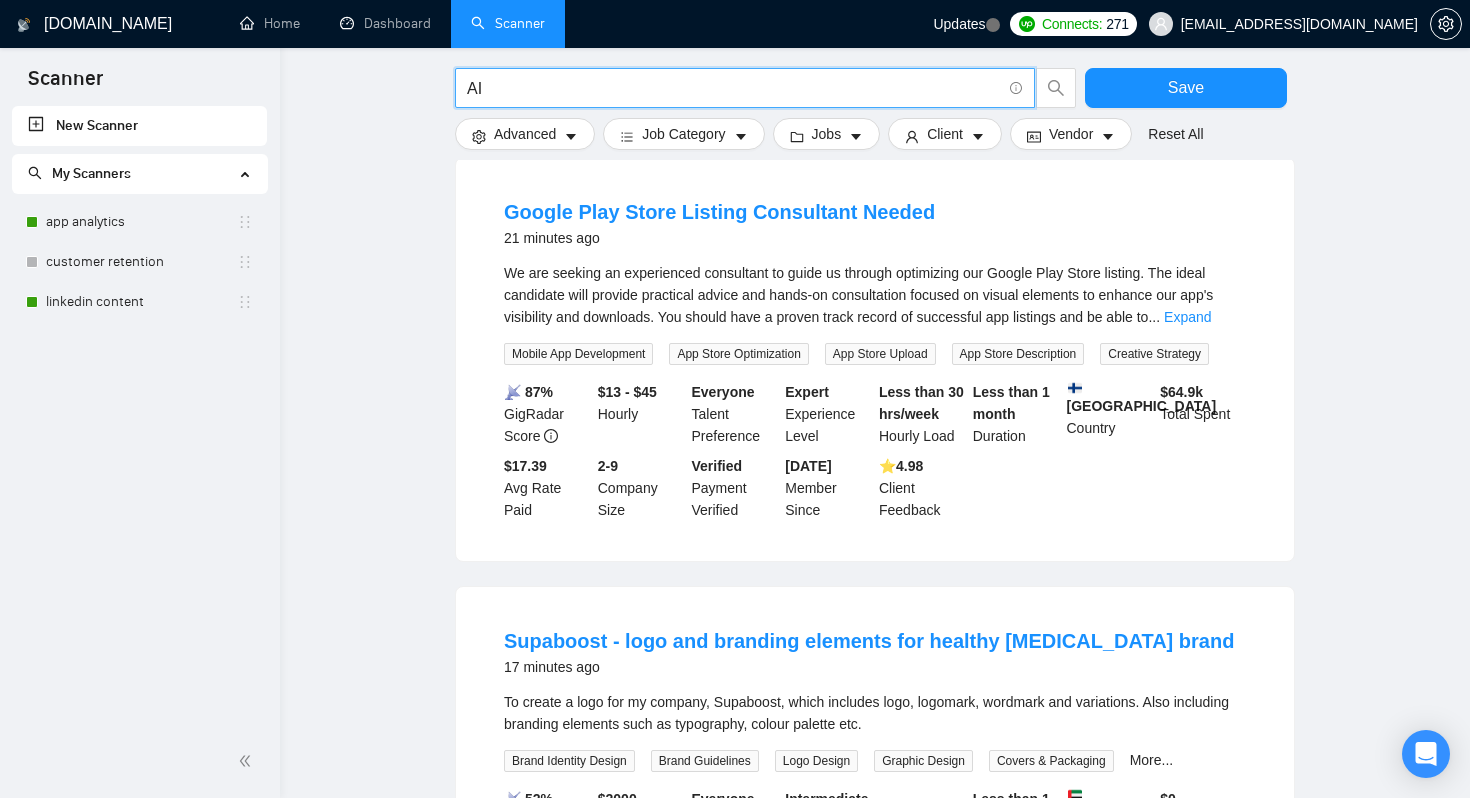 type on "AI" 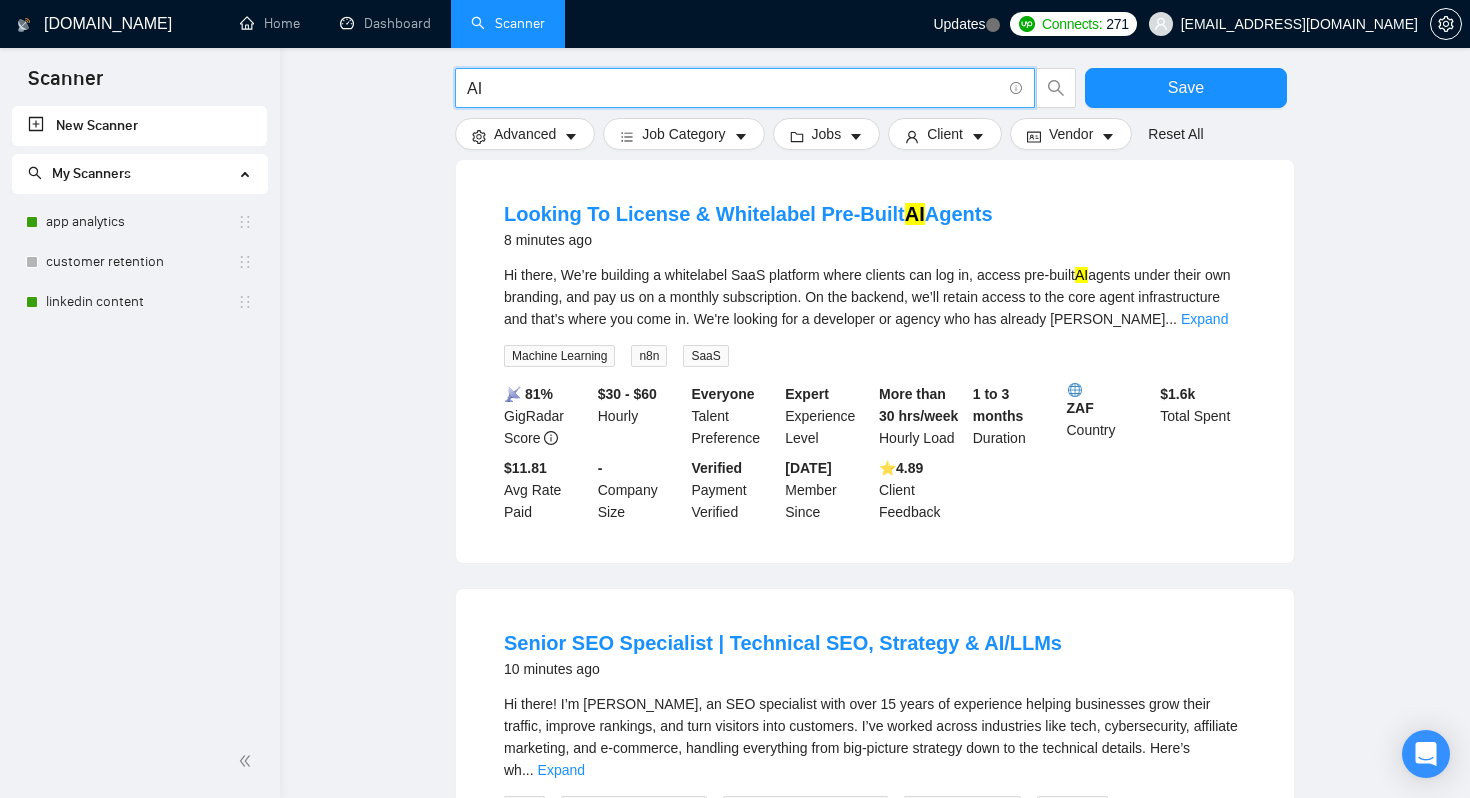 scroll, scrollTop: 1101, scrollLeft: 0, axis: vertical 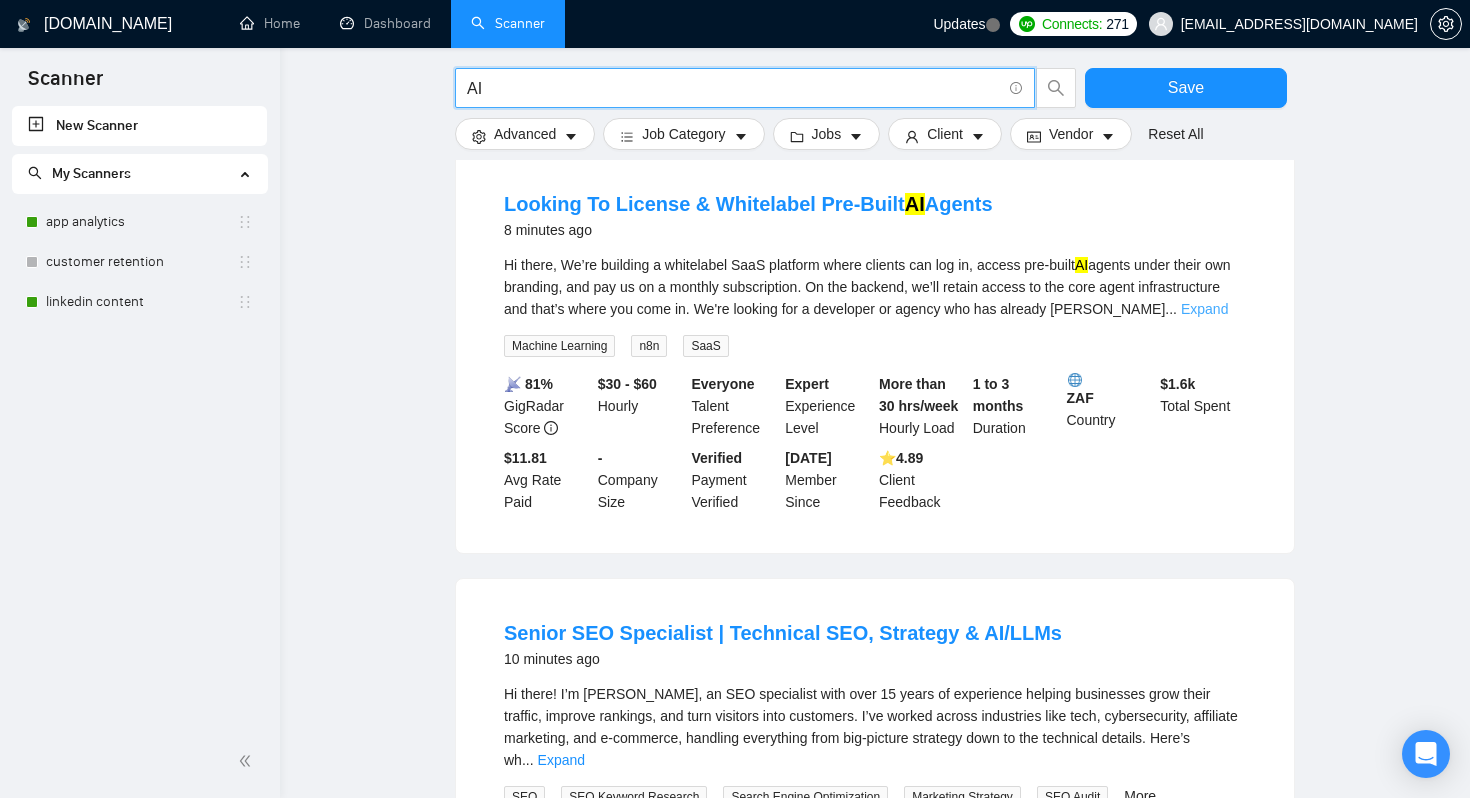 click on "Expand" at bounding box center (1204, 309) 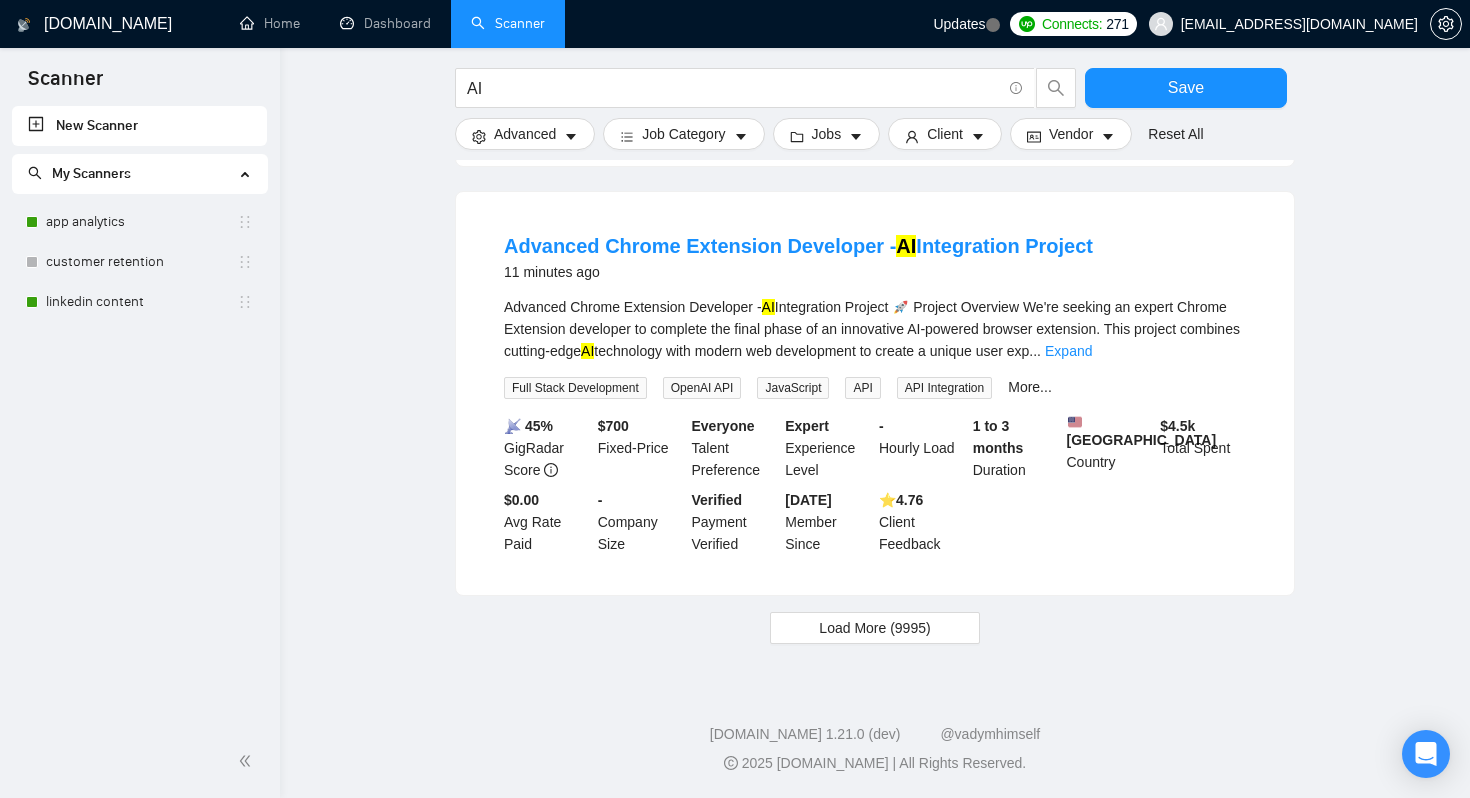 scroll, scrollTop: 2192, scrollLeft: 0, axis: vertical 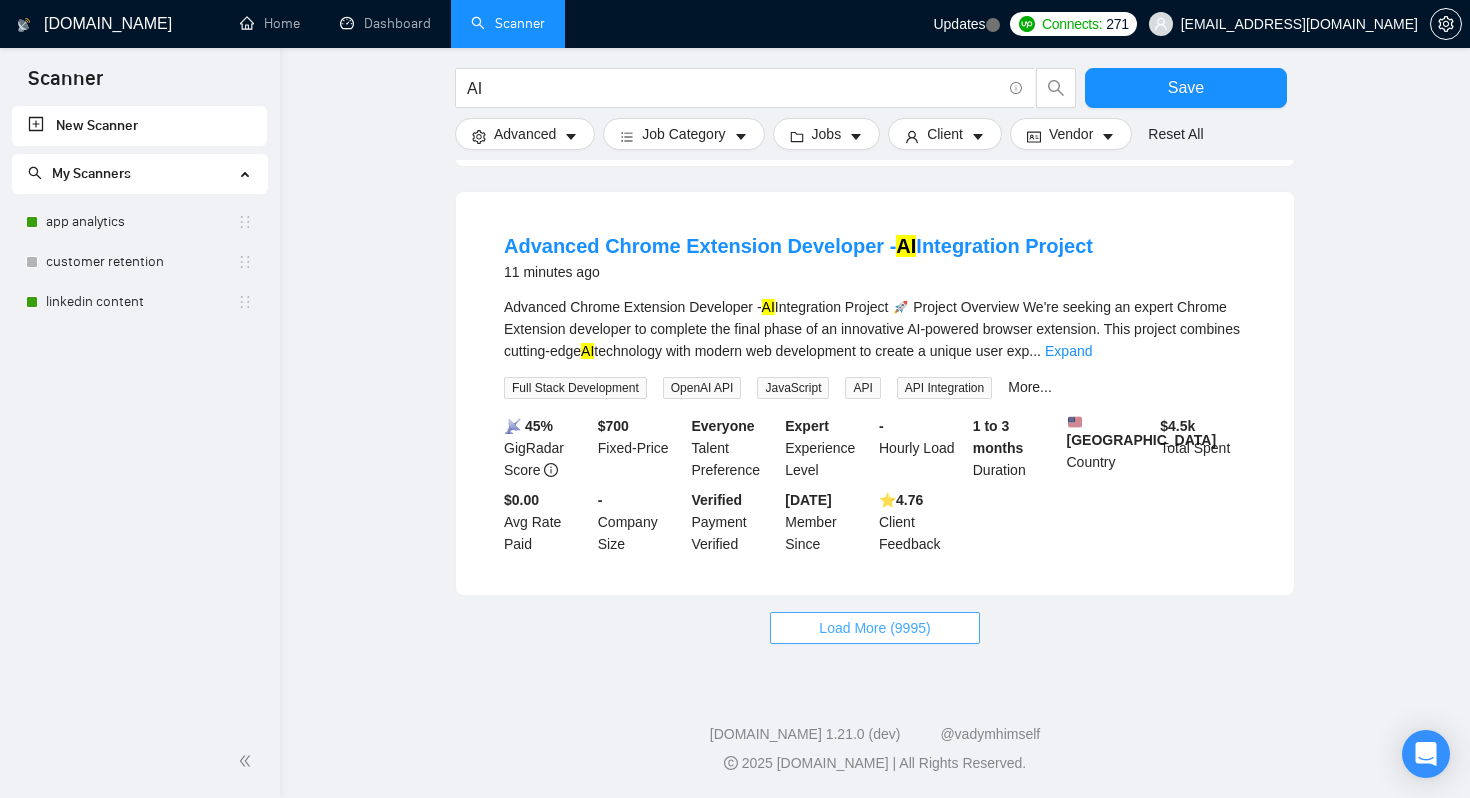 click on "Load More (9995)" at bounding box center (874, 628) 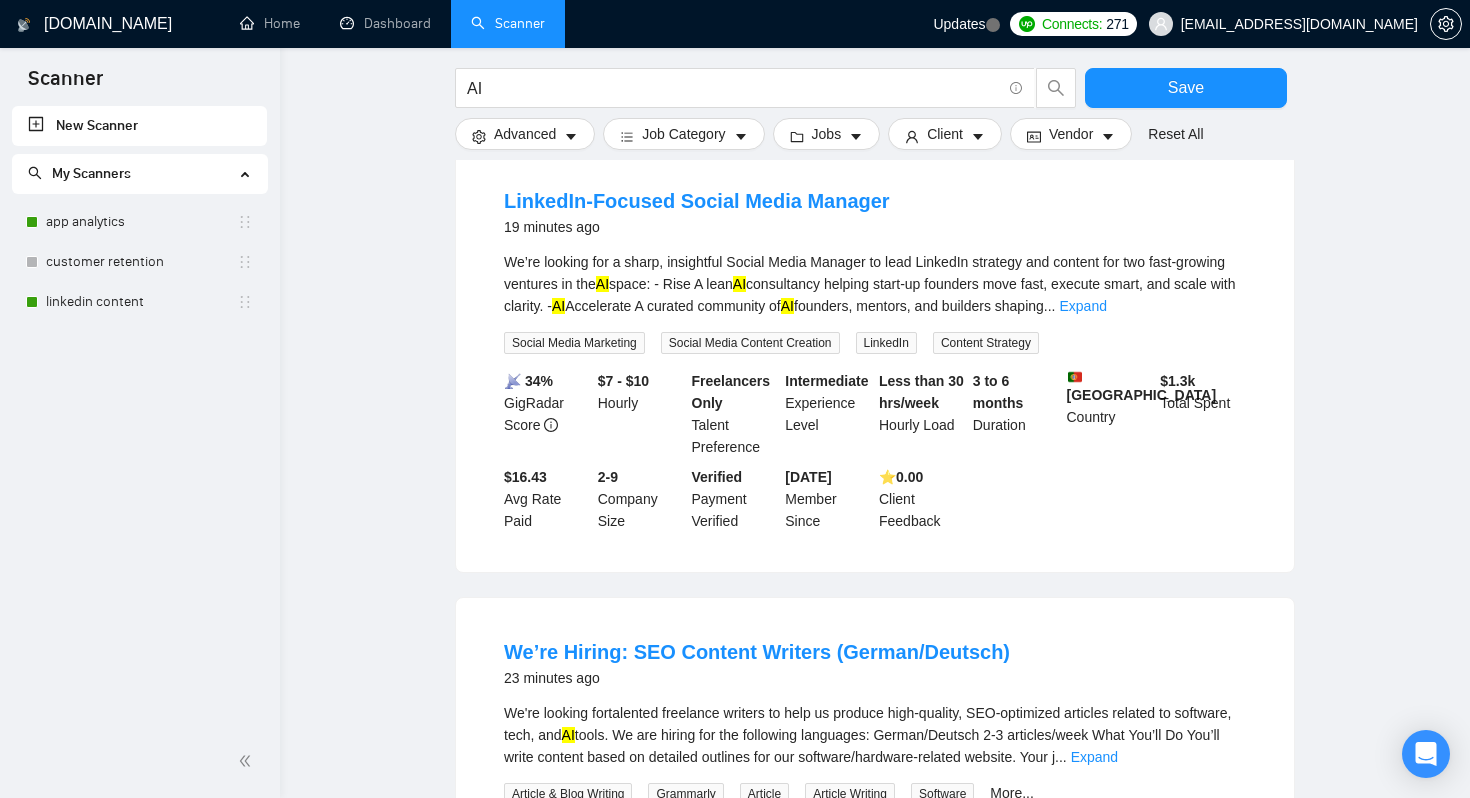 scroll, scrollTop: 3973, scrollLeft: 0, axis: vertical 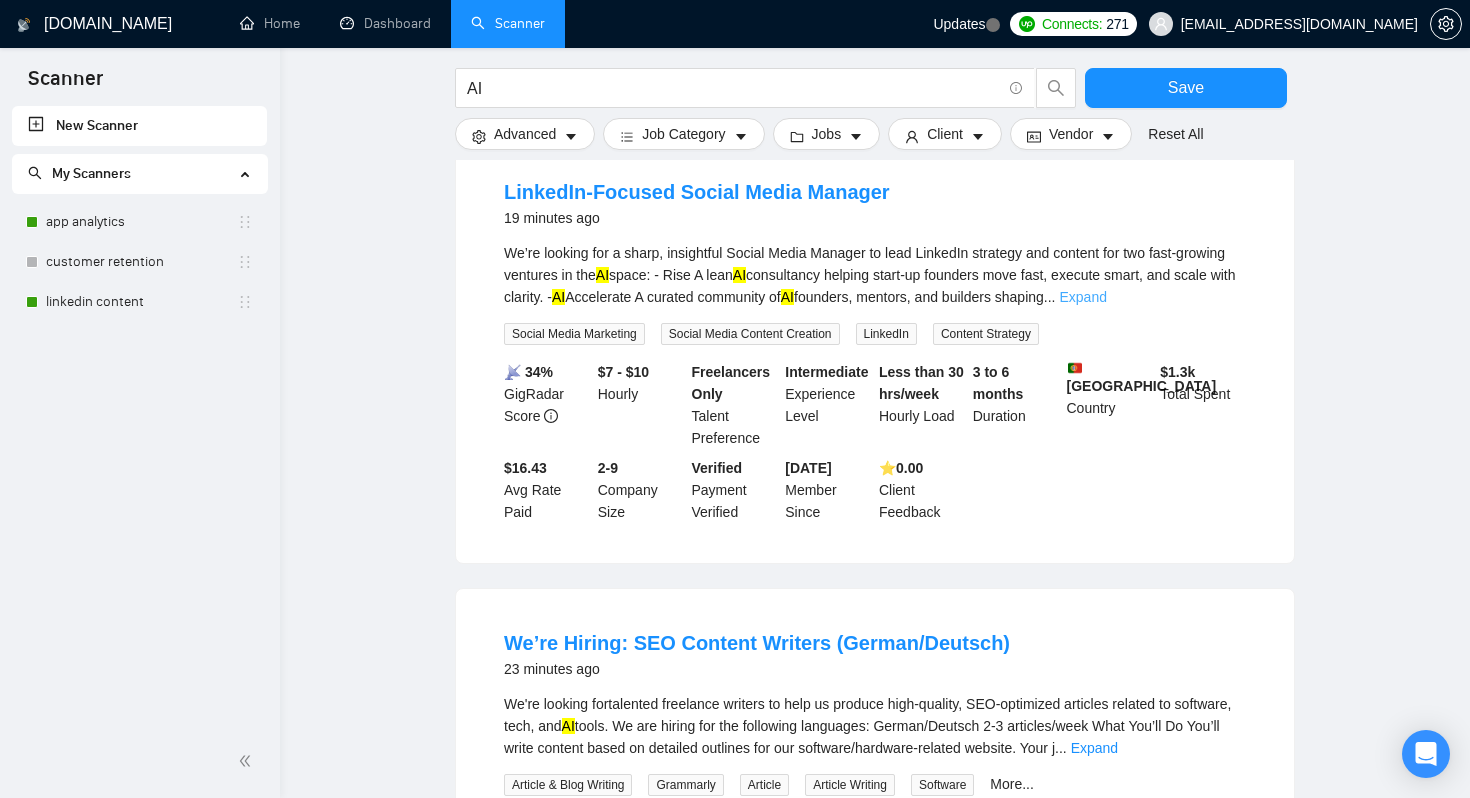 click on "Expand" at bounding box center [1083, 297] 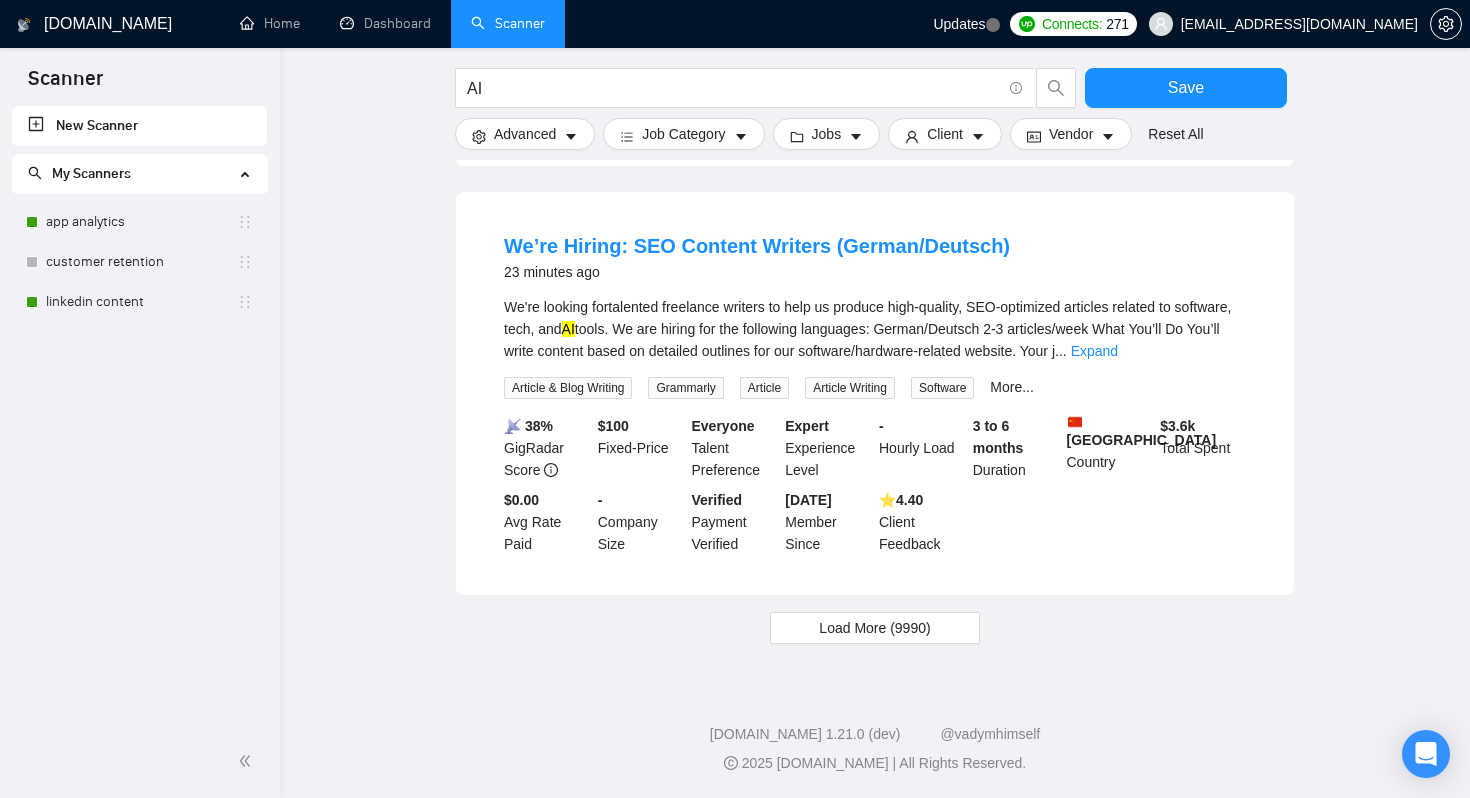 scroll, scrollTop: 4736, scrollLeft: 0, axis: vertical 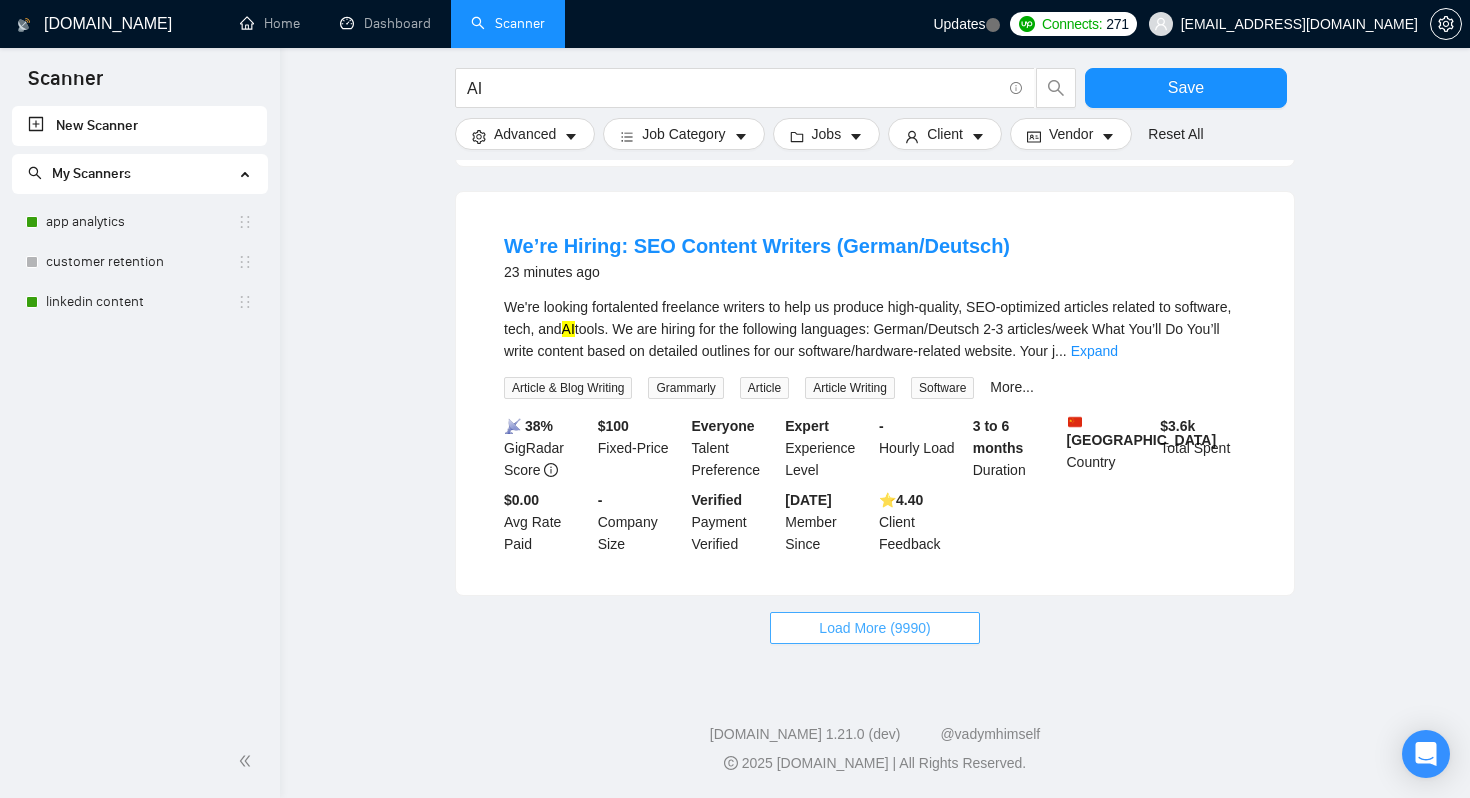 click on "Load More (9990)" at bounding box center (874, 628) 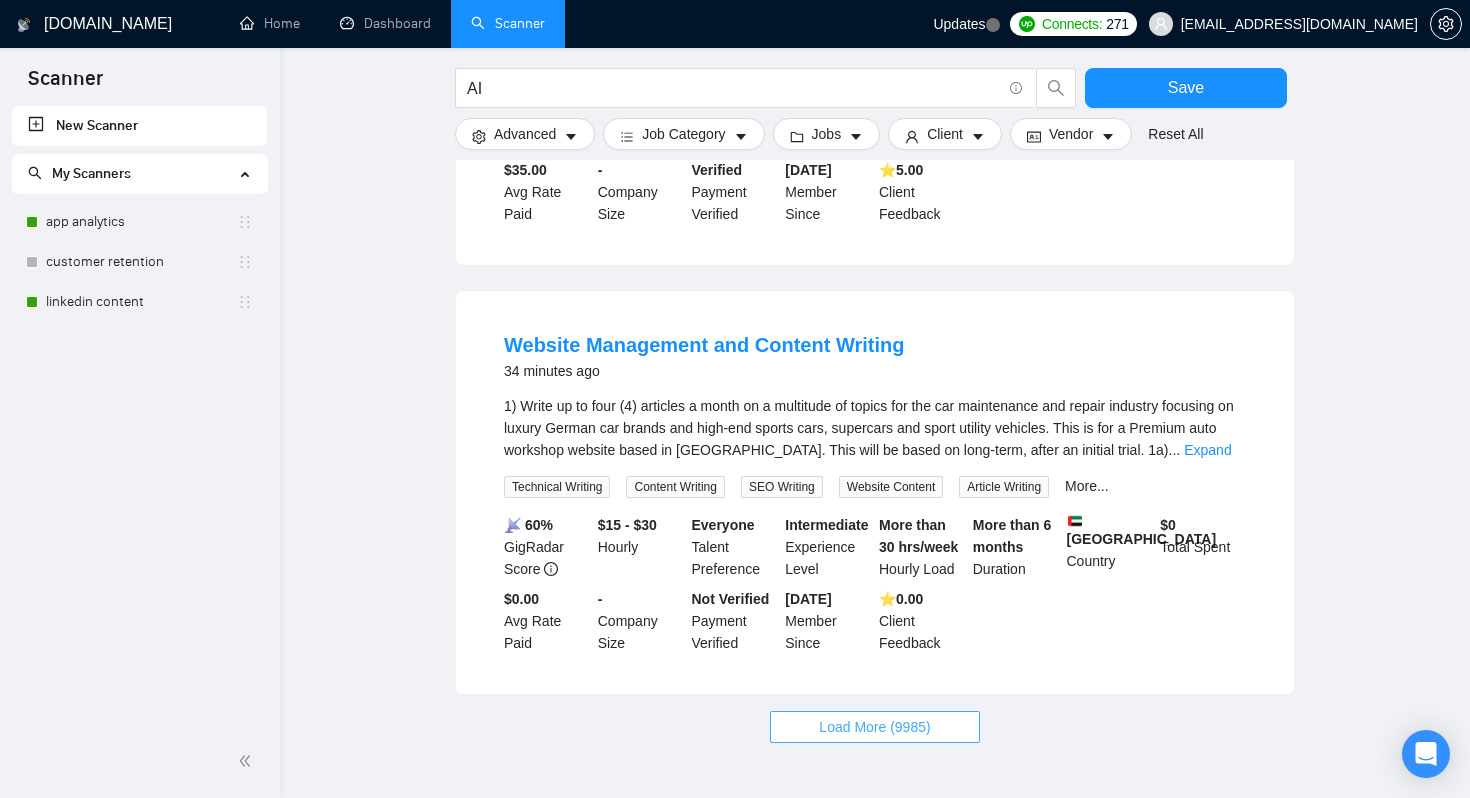 scroll, scrollTop: 6965, scrollLeft: 0, axis: vertical 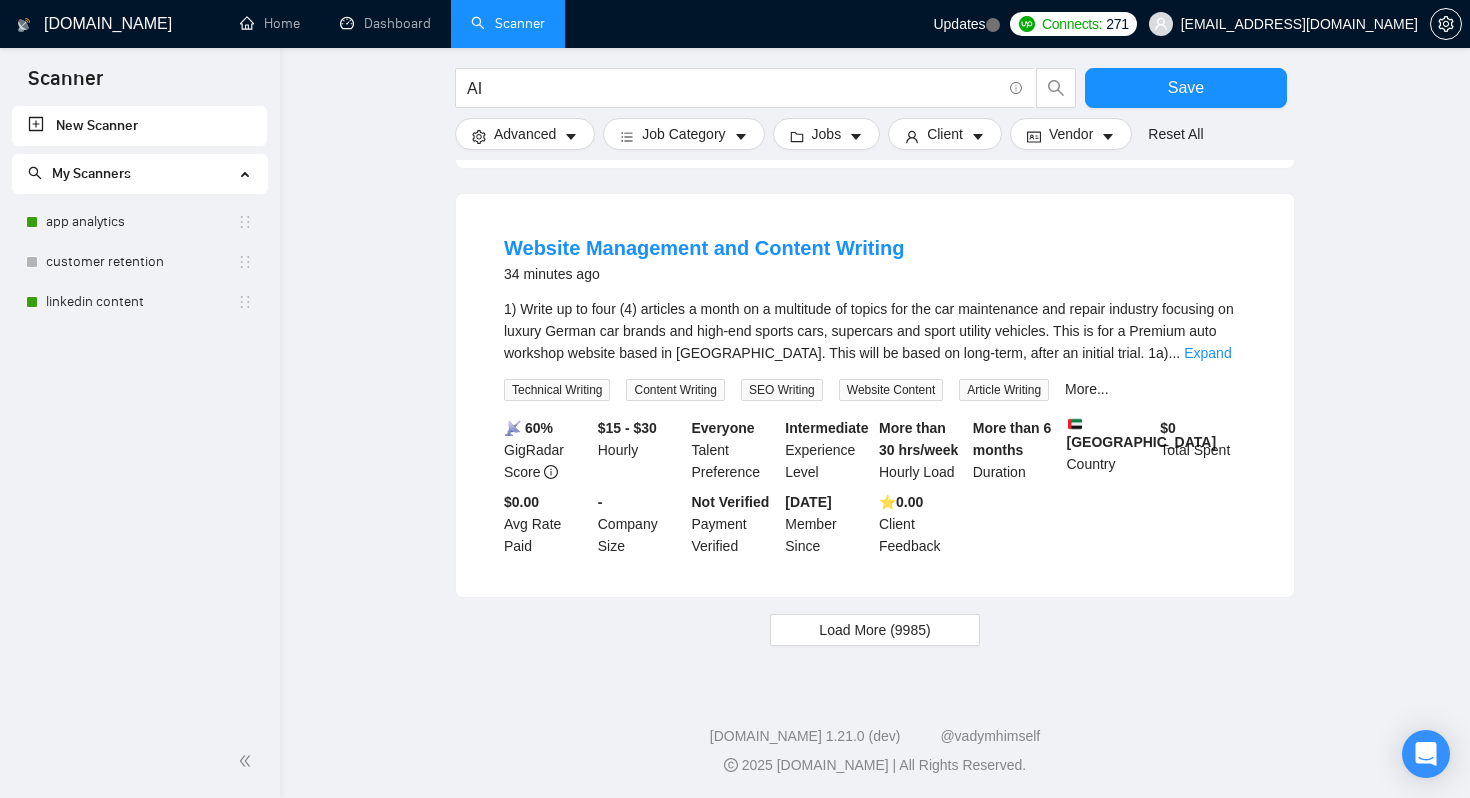 click on "GigRadar.io Home Dashboard Scanner Updates
Connects: 271 kritikajalan07@gmail.com AI Save Advanced   Job Category   Jobs   Client   Vendor   Reset All Preview Results Insights Alerts Auto Bidder Detected  more than   10000  results   (0.36 seconds) LLM Engineer Needed - Build and Setup Custom Self-Hosted  AI  Chat Stack- 3 minutes ago We’re building a self-hosted  AI  character chat platform and need a full-cycle LLM Engineer:
Choose the right model(s)
•	Deploy and optimize it locally or on our cloud infra
•	Expose it via fast and scalable APIs
•	Support advanced features: memory, roleplay behavior
This is a technical hands-on role — not just prompt writing ... Expand Full Stack Development AI Agent Development AI App Development AI Bot AI Development More... 📡   89% GigRadar Score   $25 - $35 Hourly Everyone Talent Preference Expert Experience Level More than 30 hrs/week Hourly Load 1 to 3 months Duration   Estonia Country $ 182.9k $26.05" at bounding box center [875, -3083] 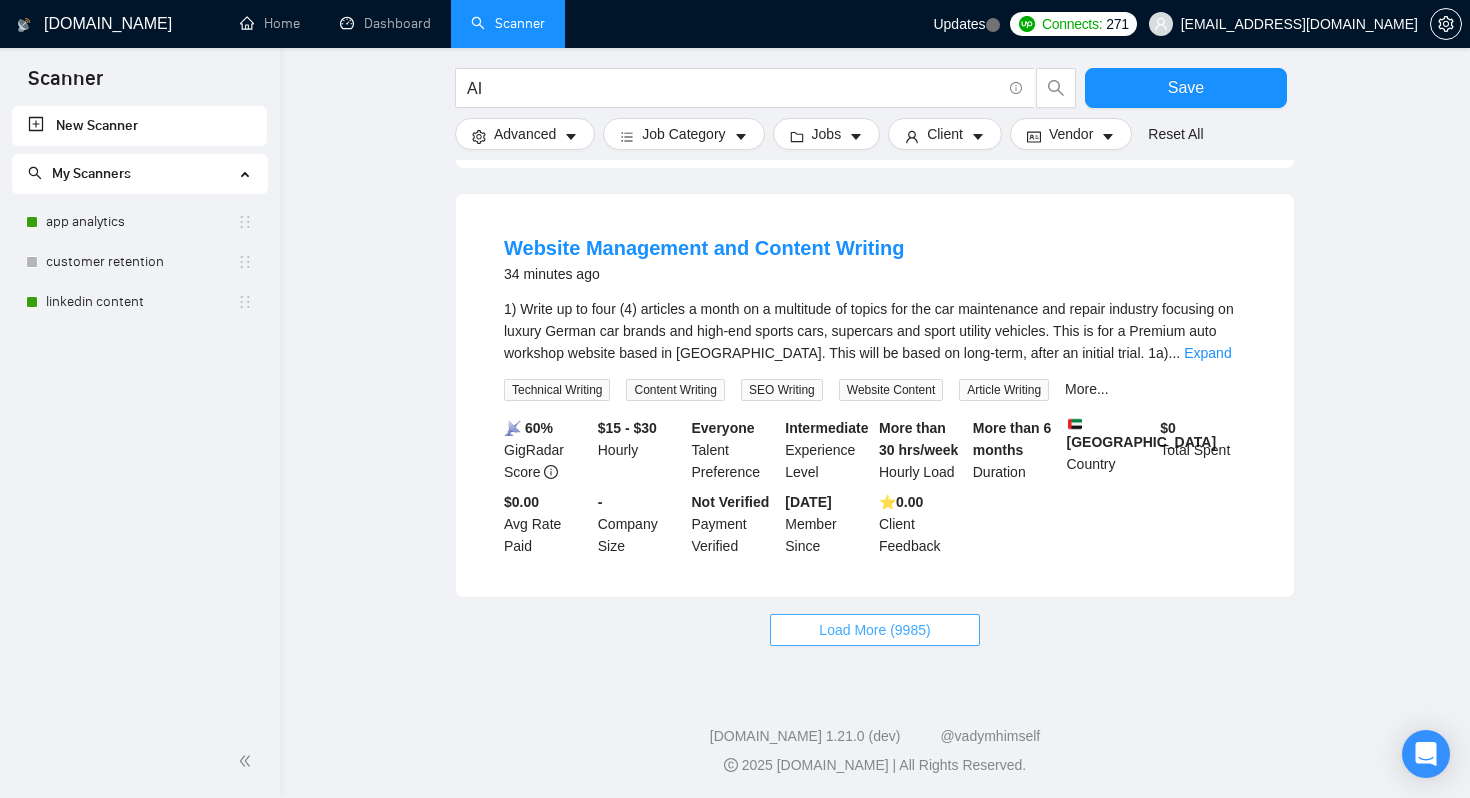 click on "Load More (9985)" at bounding box center [874, 630] 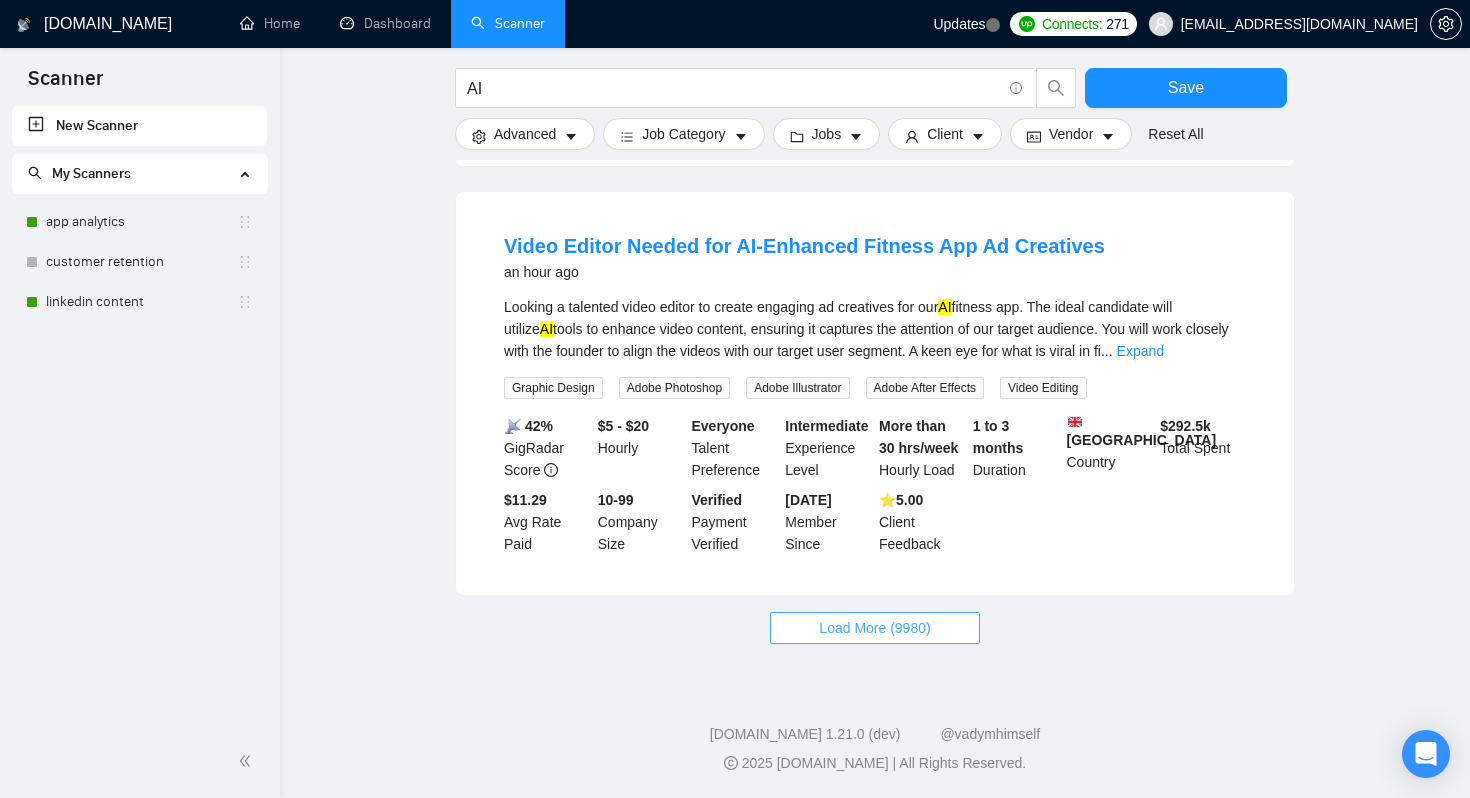scroll, scrollTop: 9164, scrollLeft: 0, axis: vertical 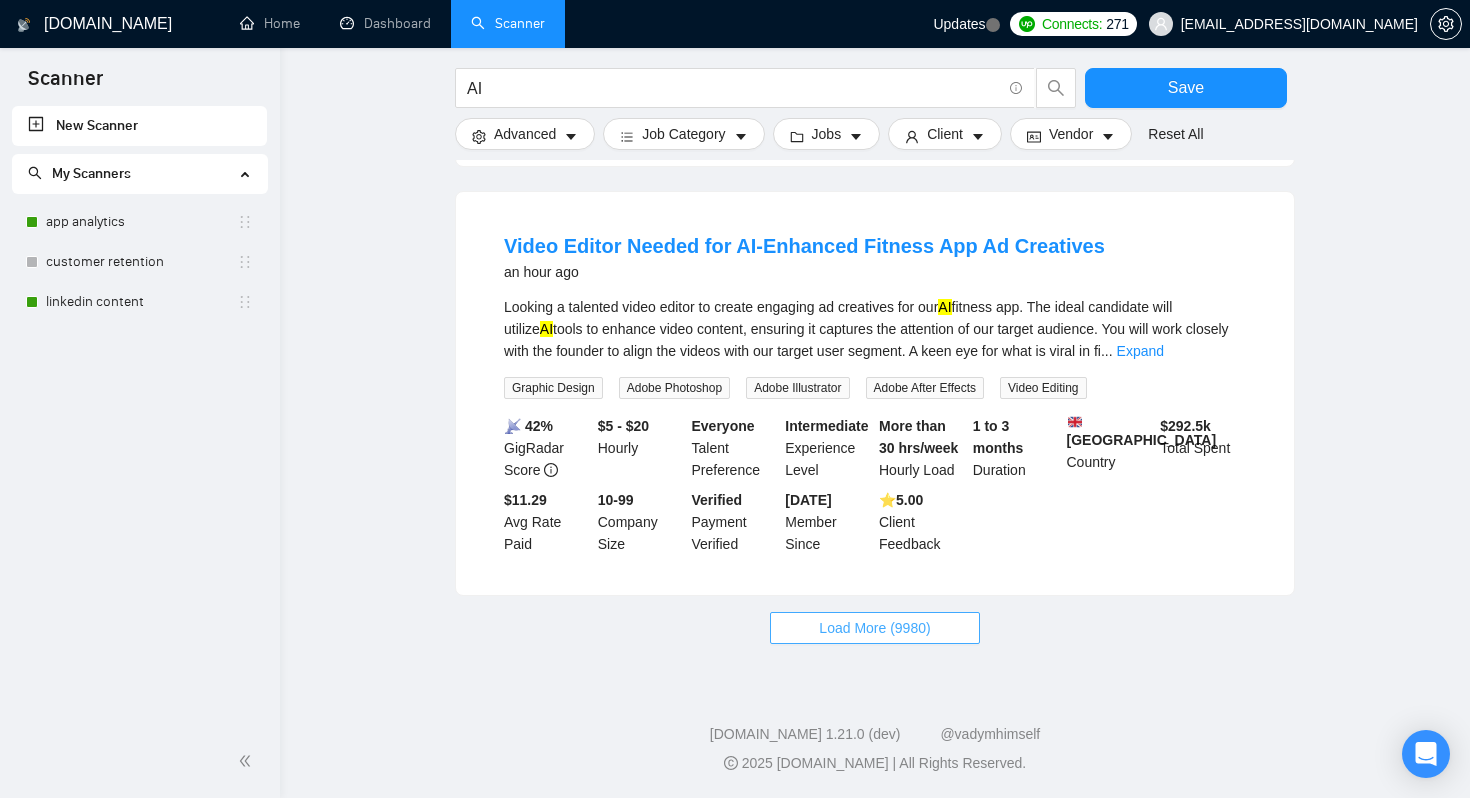 click on "Load More (9980)" at bounding box center (874, 628) 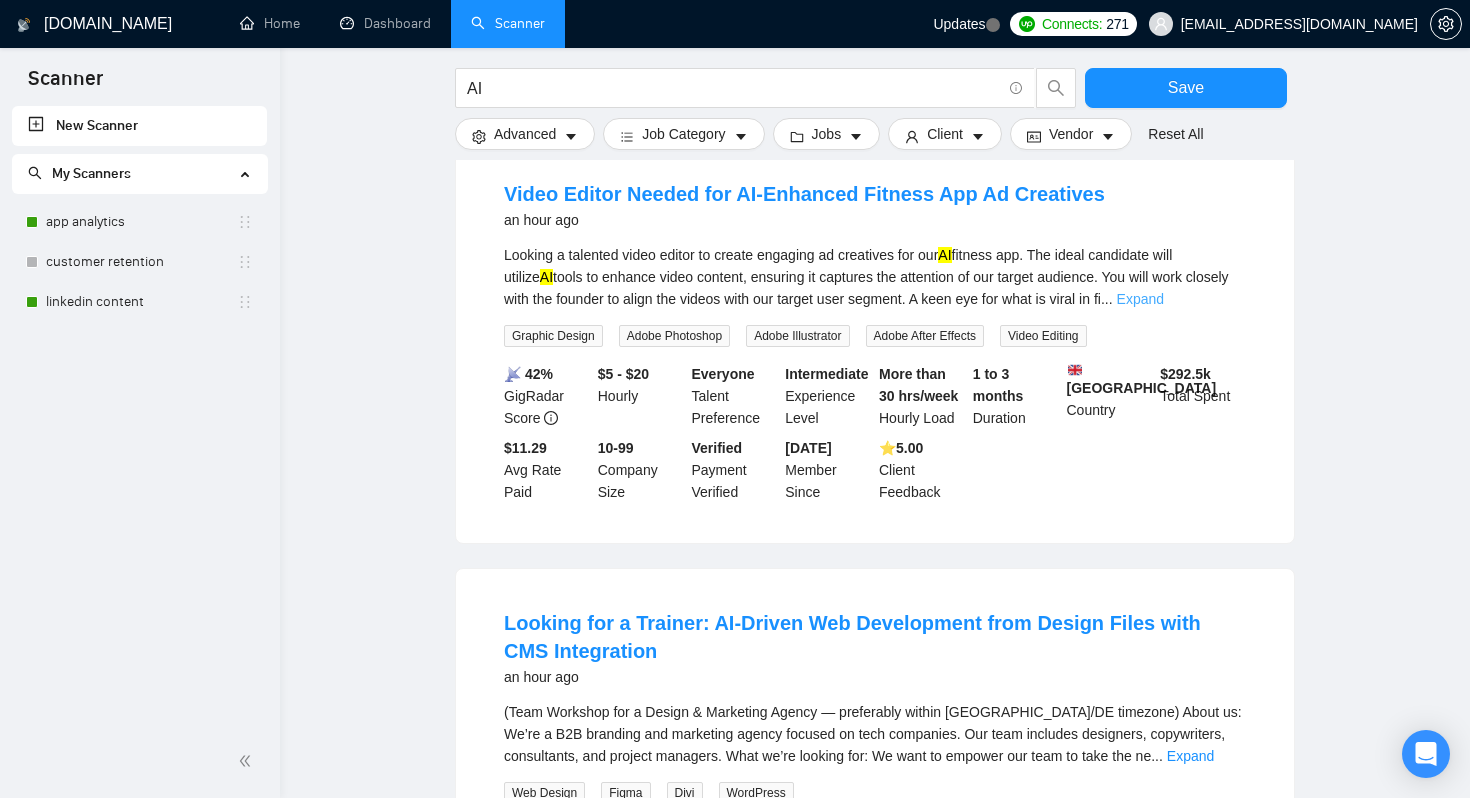 click on "Expand" at bounding box center [1140, 299] 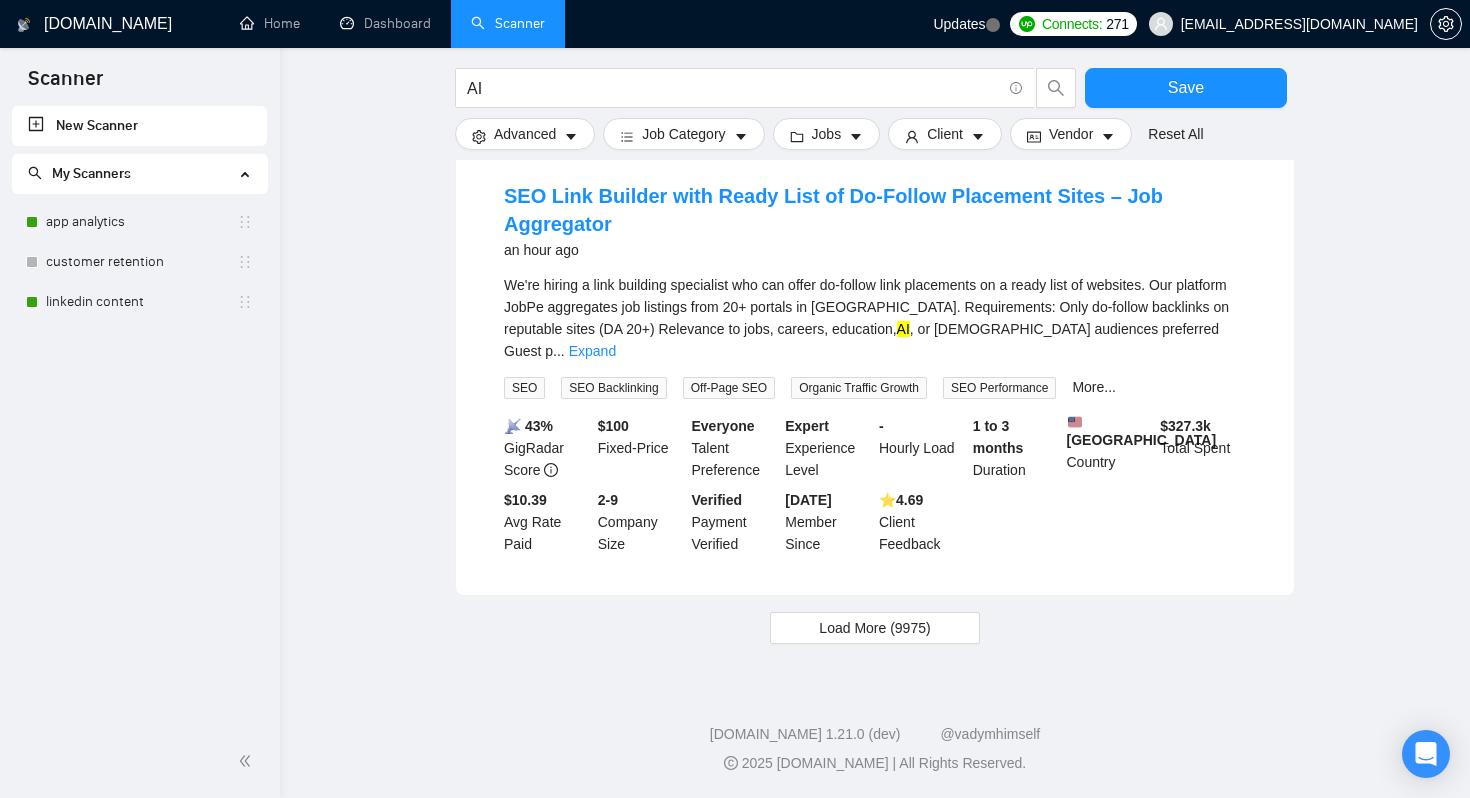 scroll, scrollTop: 11442, scrollLeft: 0, axis: vertical 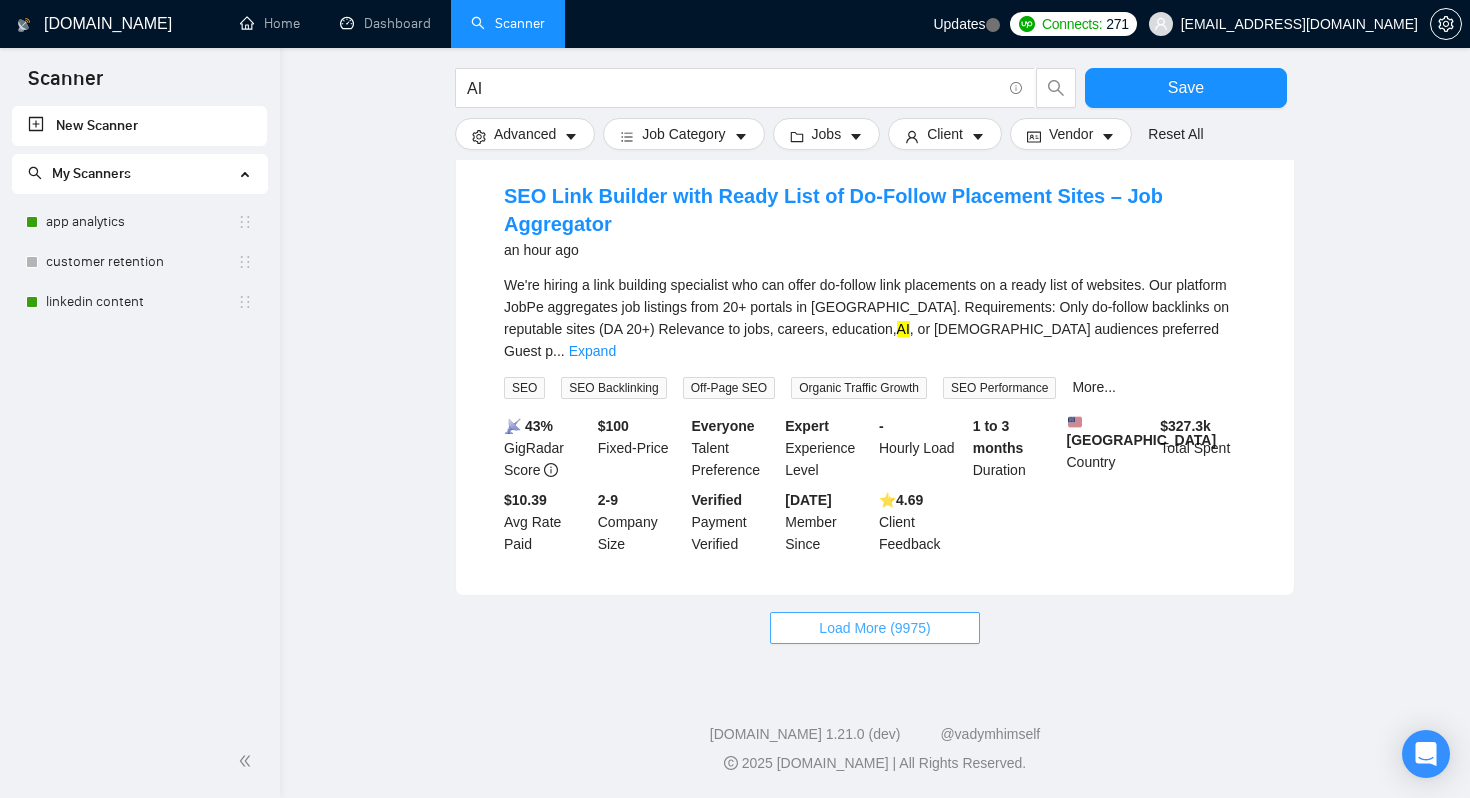 click on "Load More (9975)" at bounding box center (874, 628) 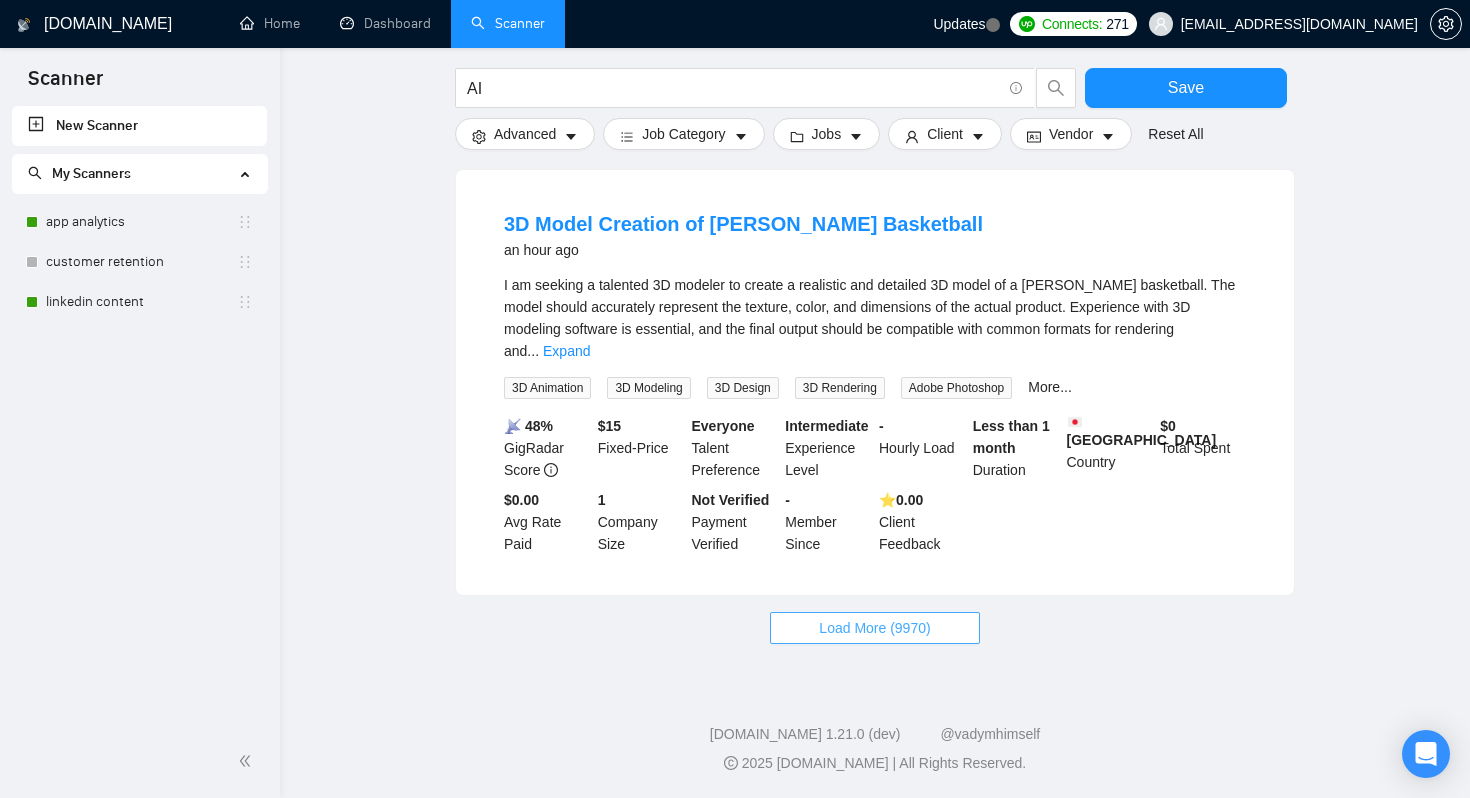 scroll, scrollTop: 13602, scrollLeft: 0, axis: vertical 